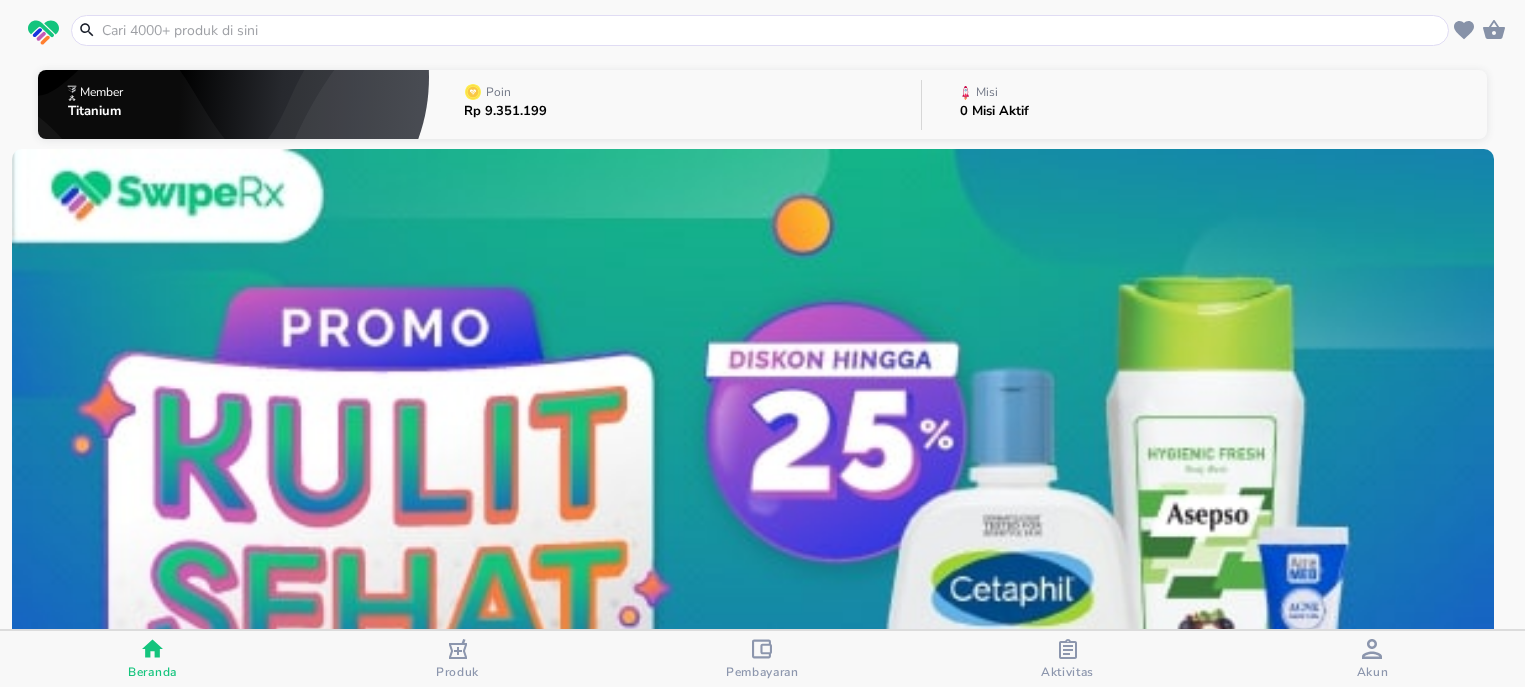 scroll, scrollTop: 0, scrollLeft: 0, axis: both 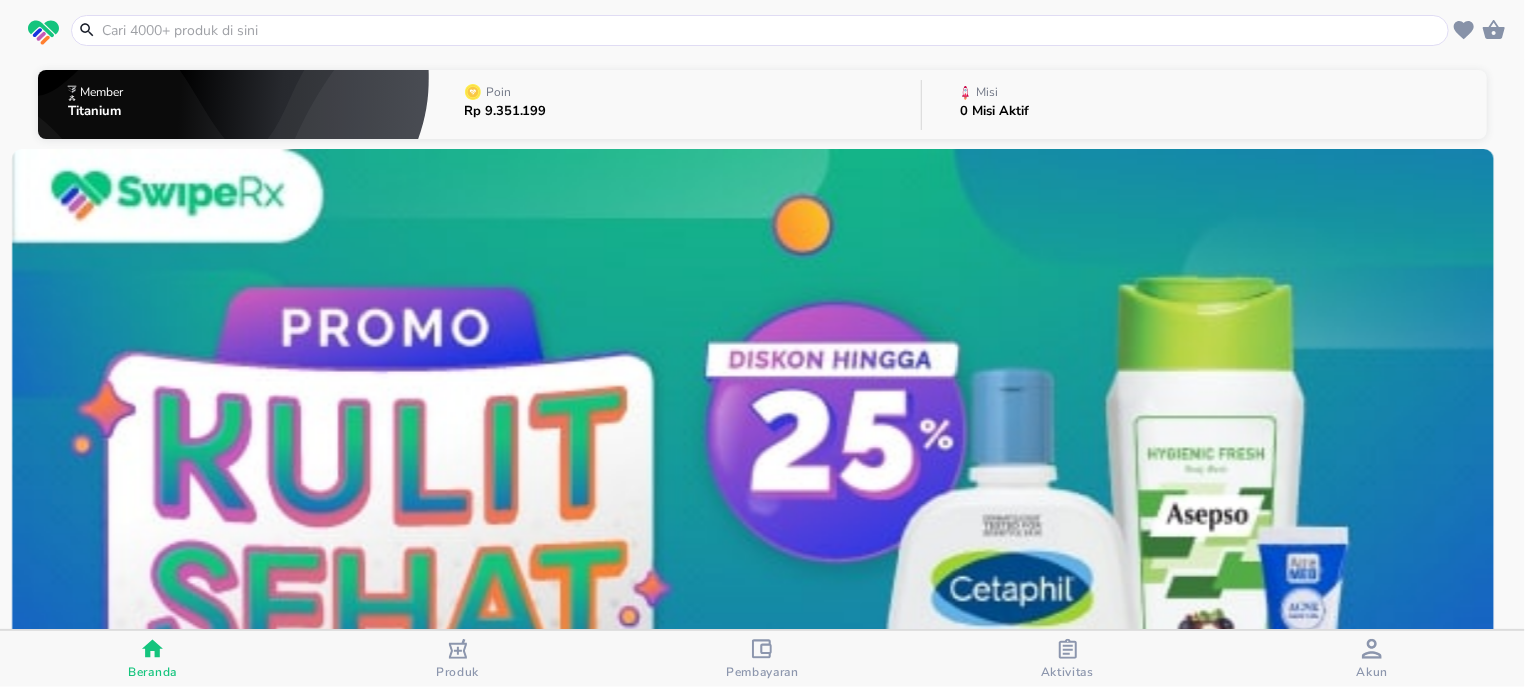 click on "Aktivitas" at bounding box center [1067, 659] 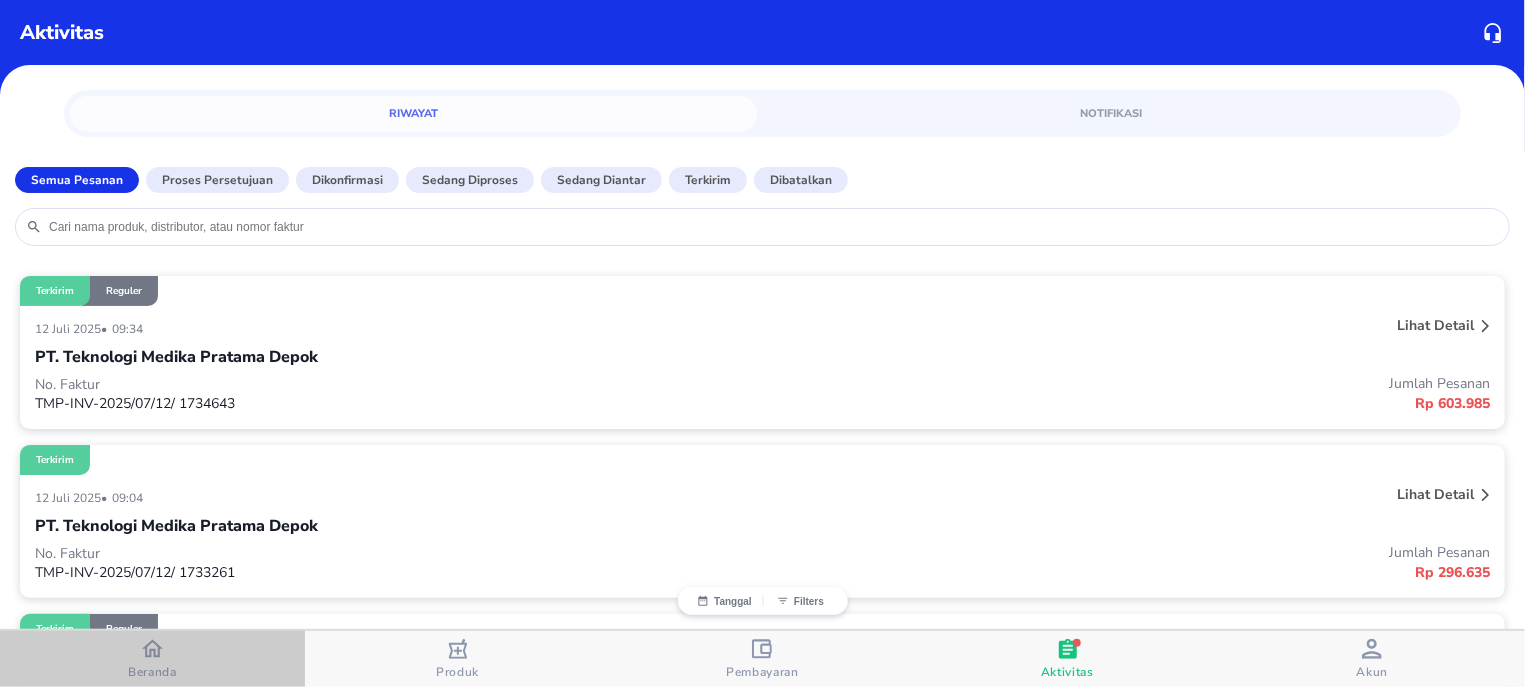 click on "Beranda" at bounding box center [152, 672] 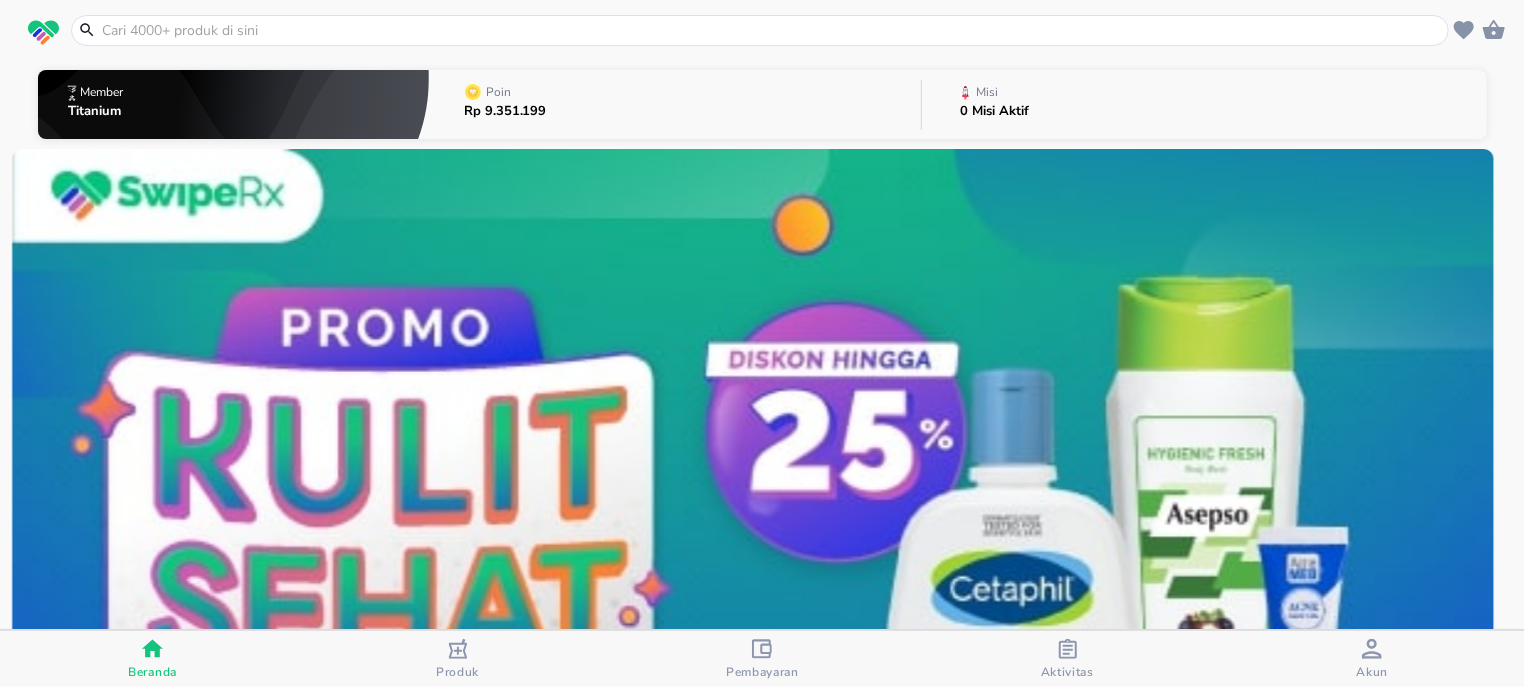 click at bounding box center (772, 30) 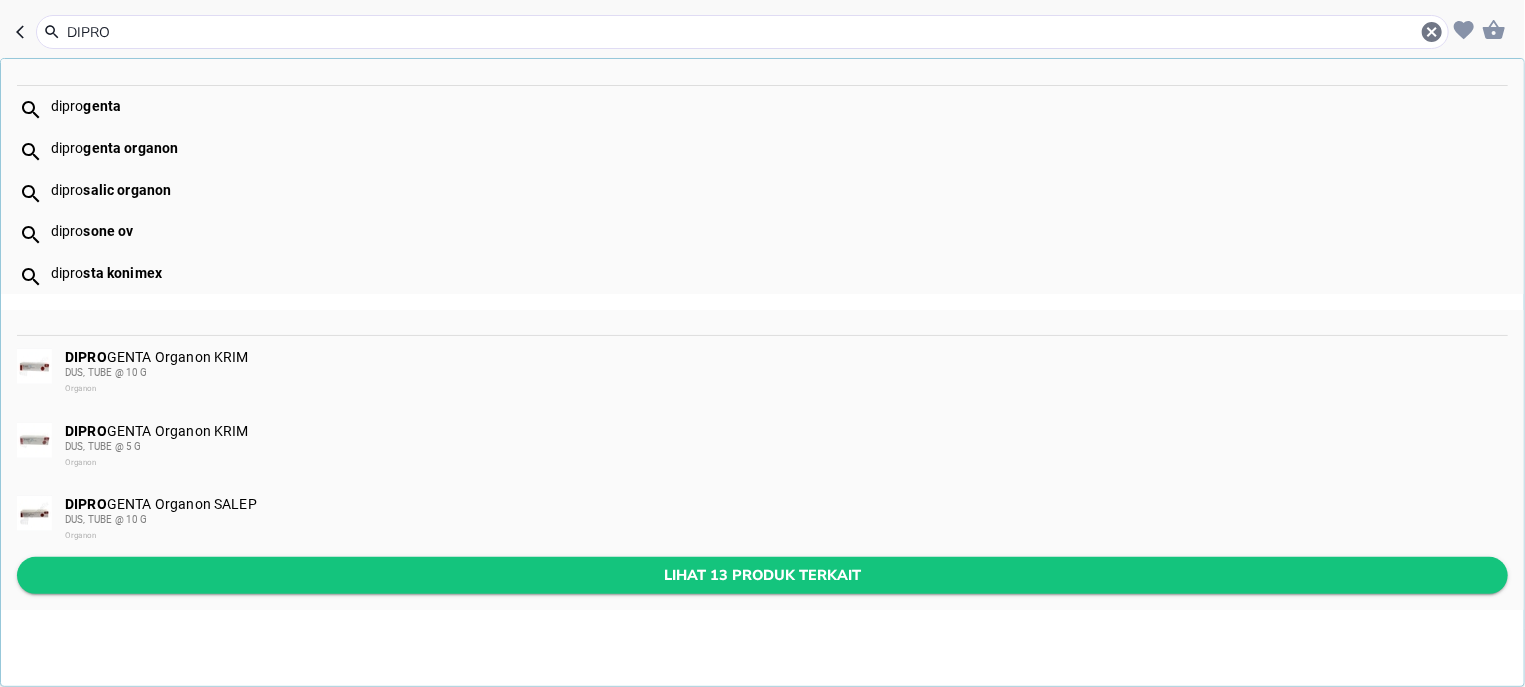 type on "DIPRO" 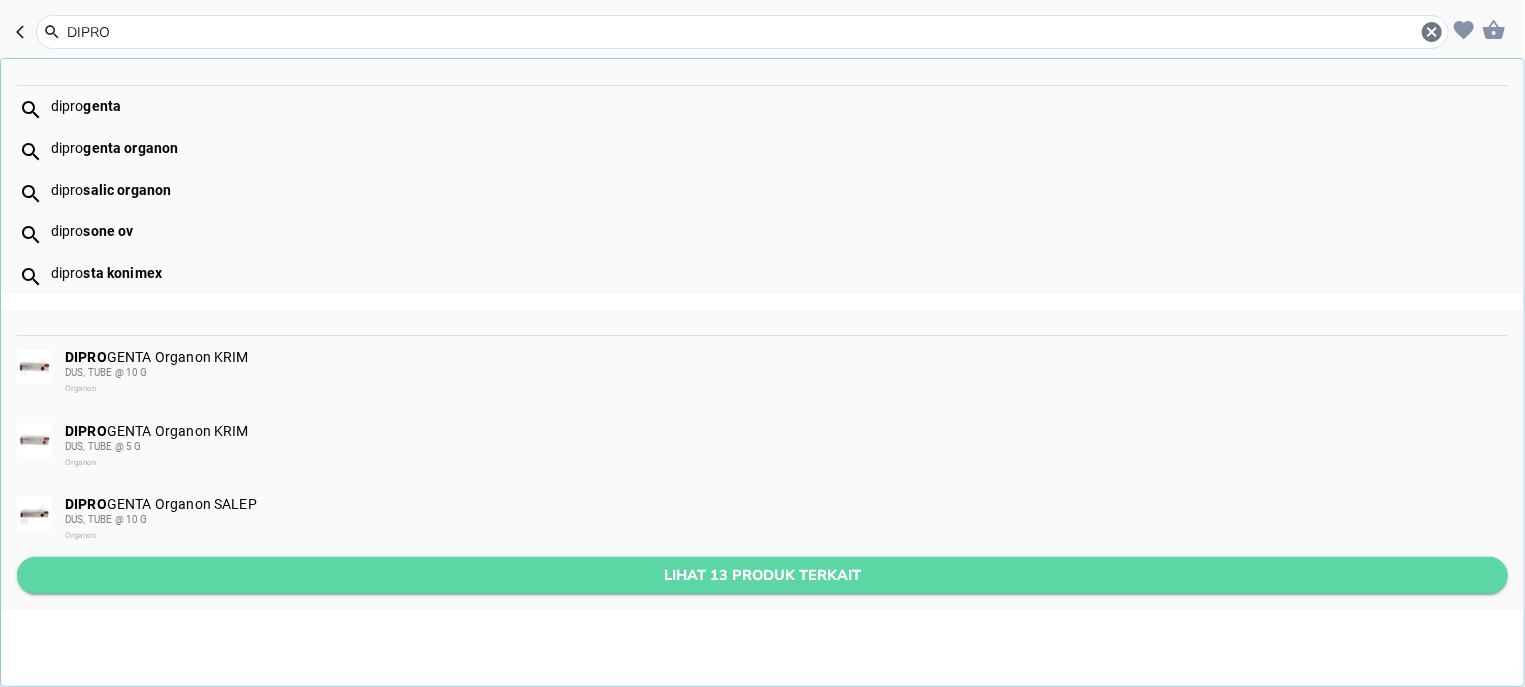 click on "Lihat 13 produk terkait" at bounding box center [762, 575] 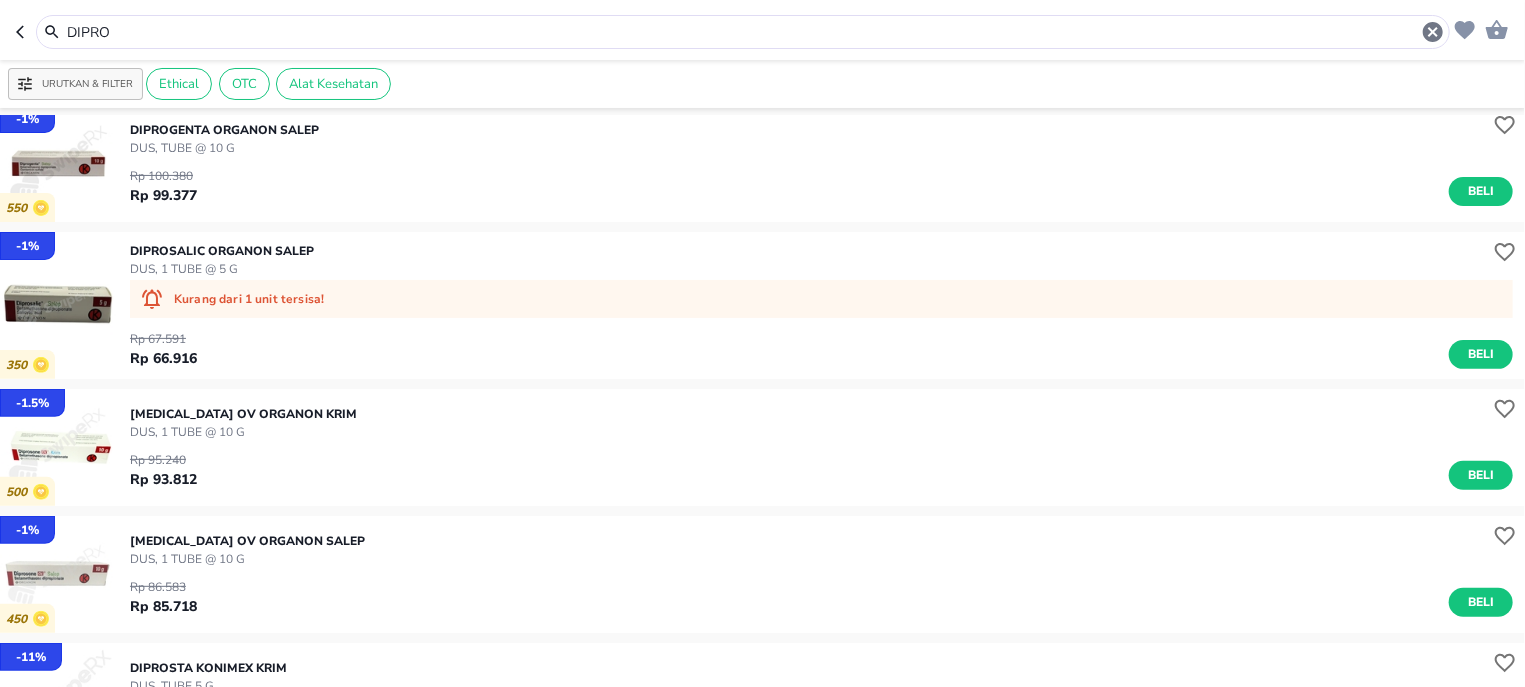 scroll, scrollTop: 382, scrollLeft: 0, axis: vertical 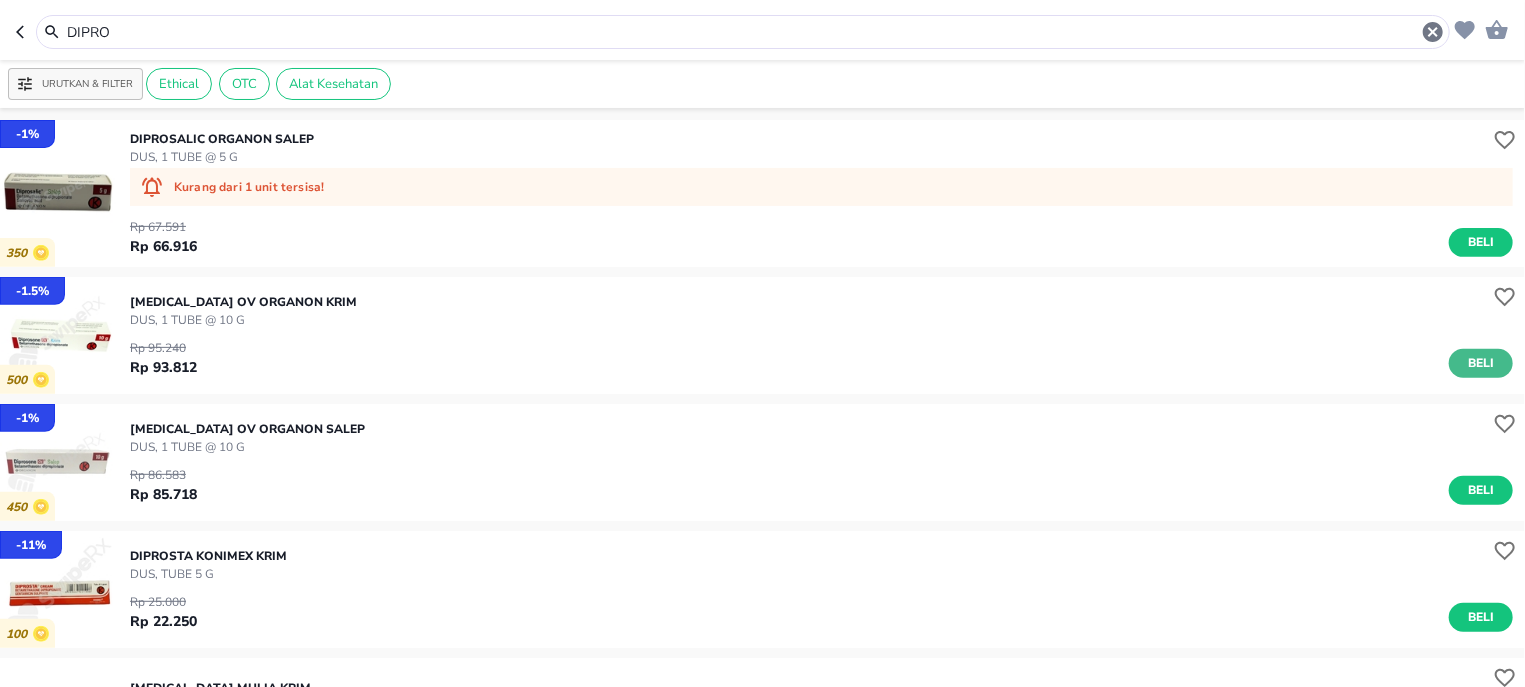 click on "Beli" at bounding box center (1481, 363) 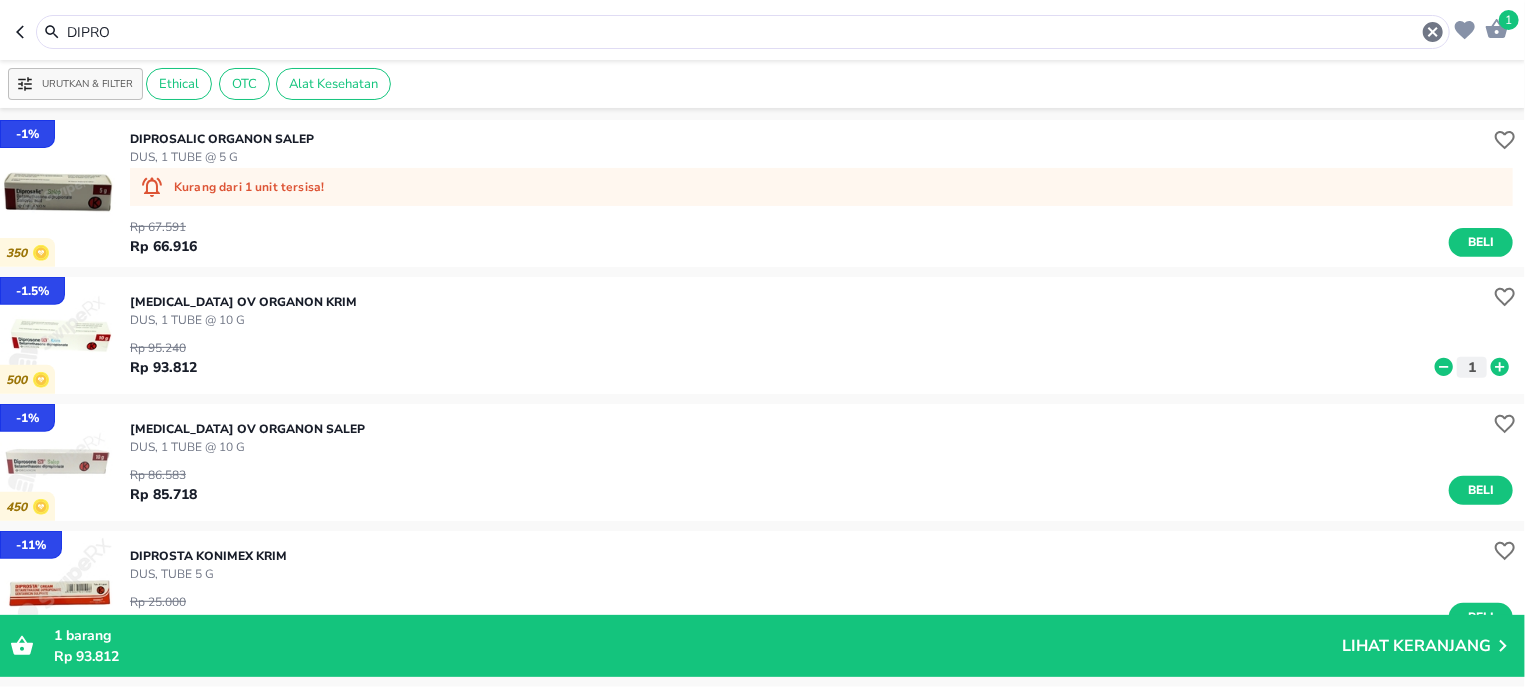 click 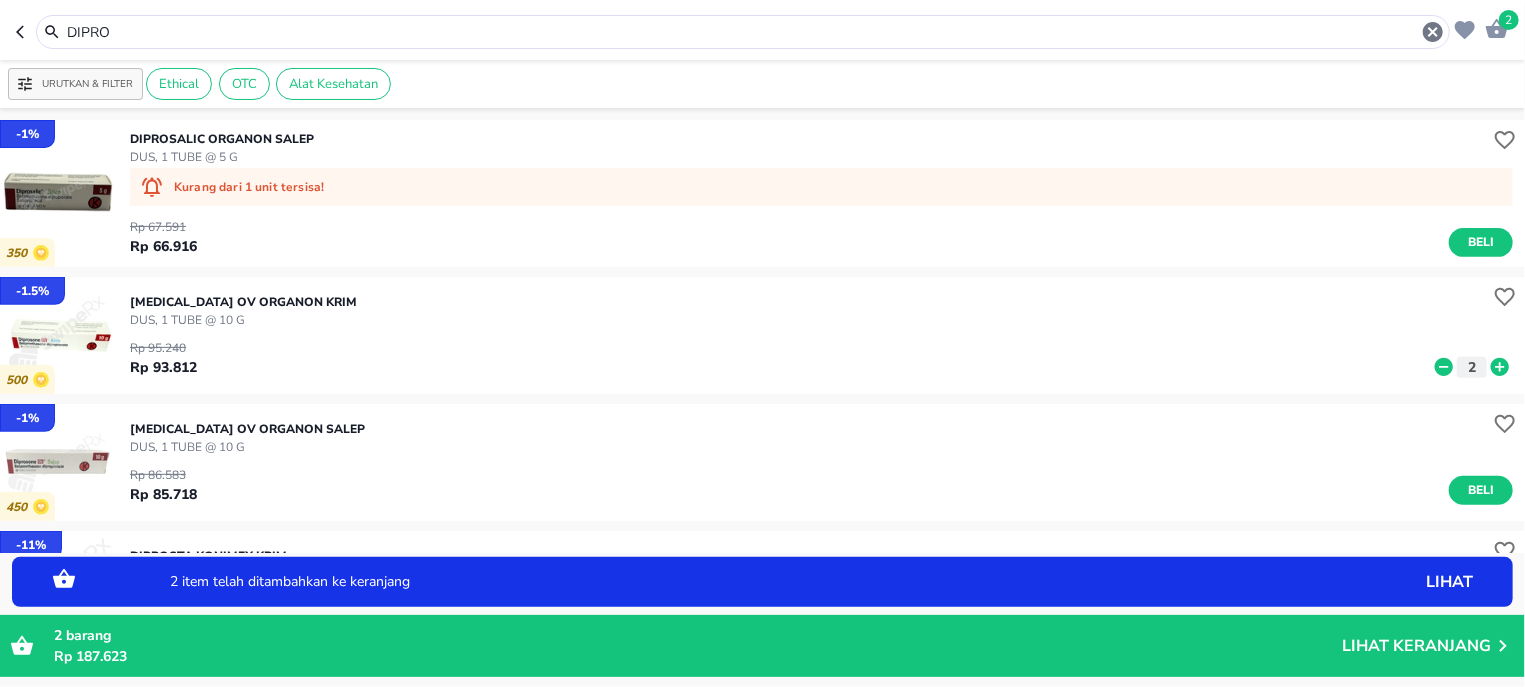 click 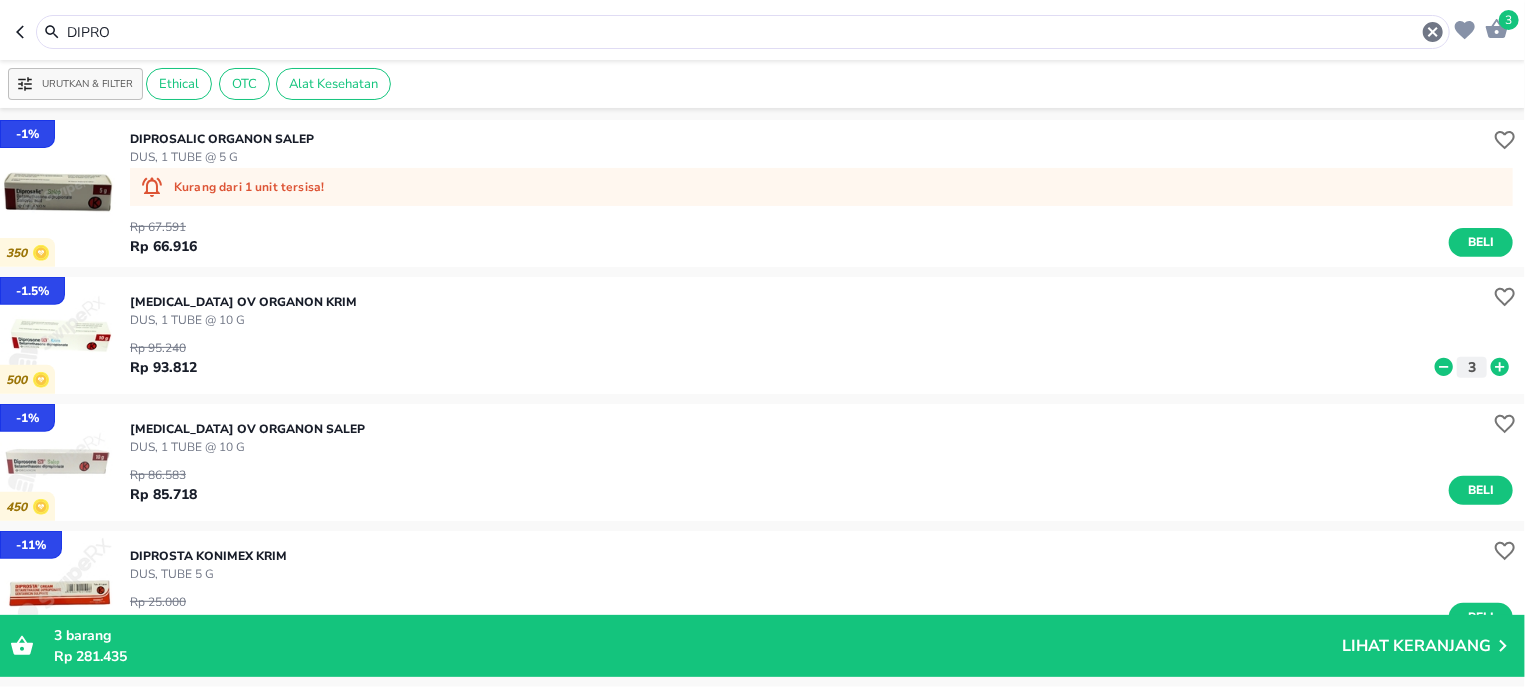 click 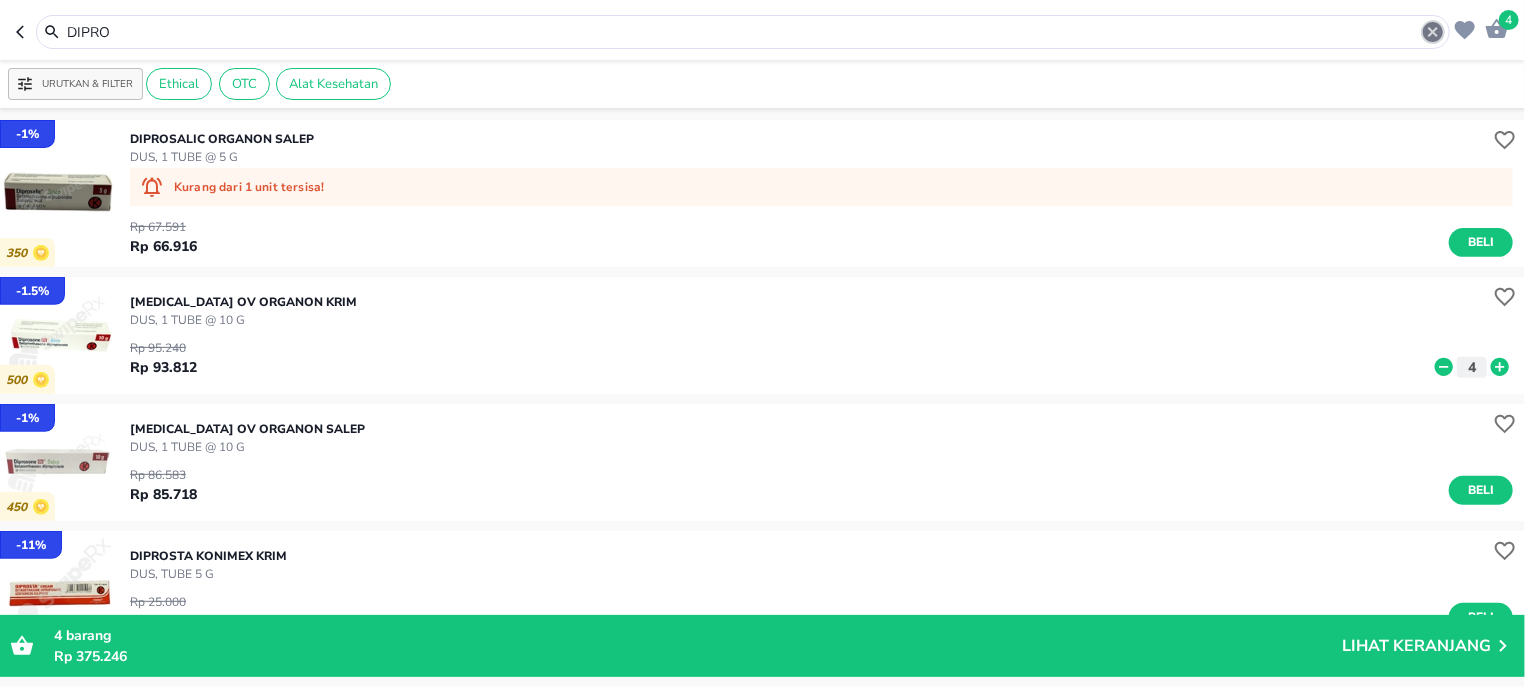 click 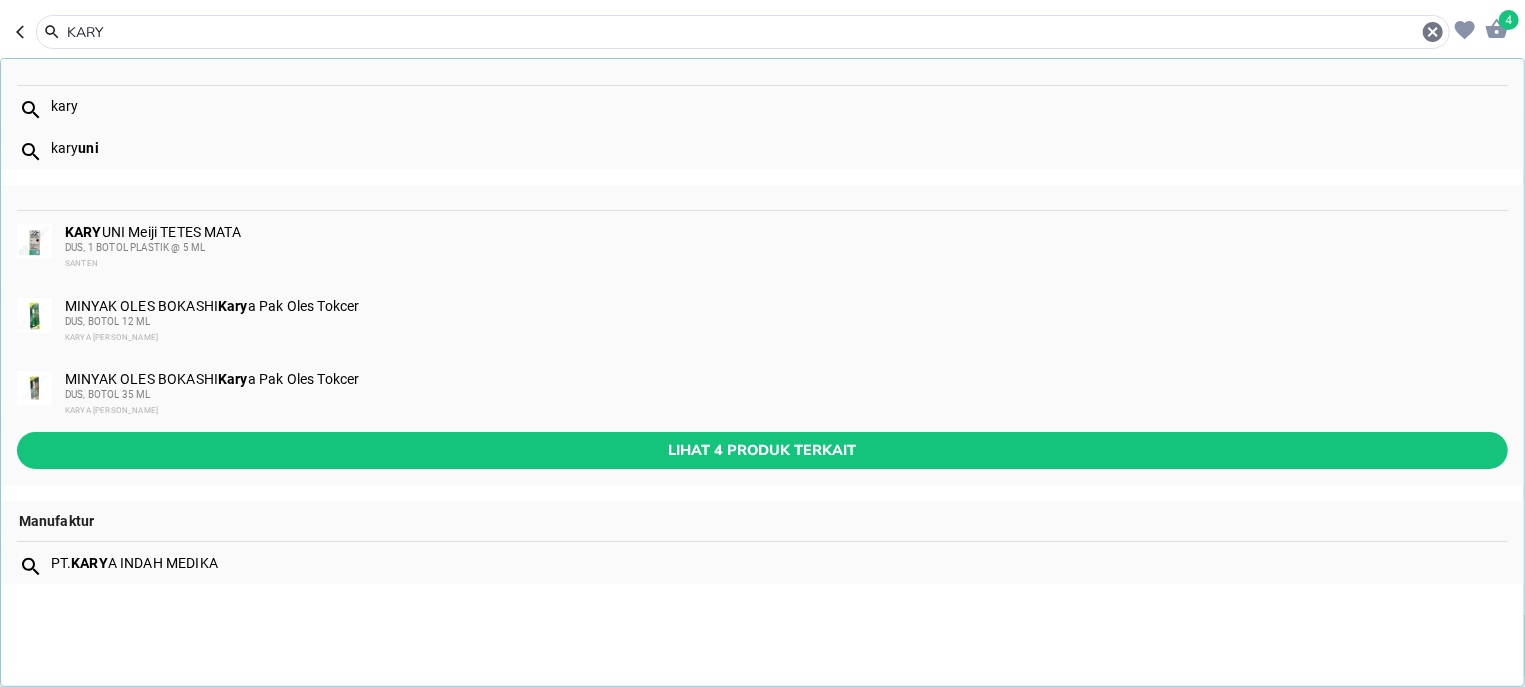 type on "KARY" 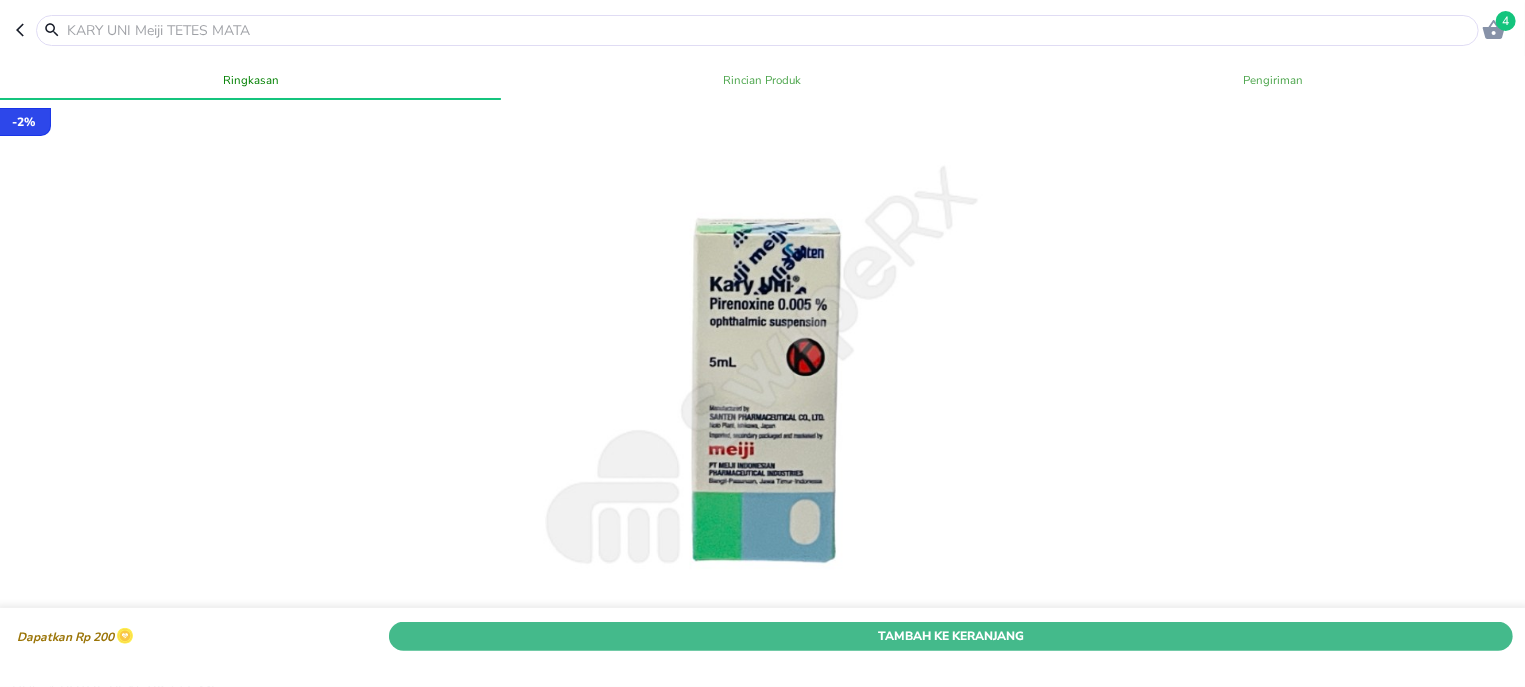 click on "Tambah Ke Keranjang" at bounding box center [951, 636] 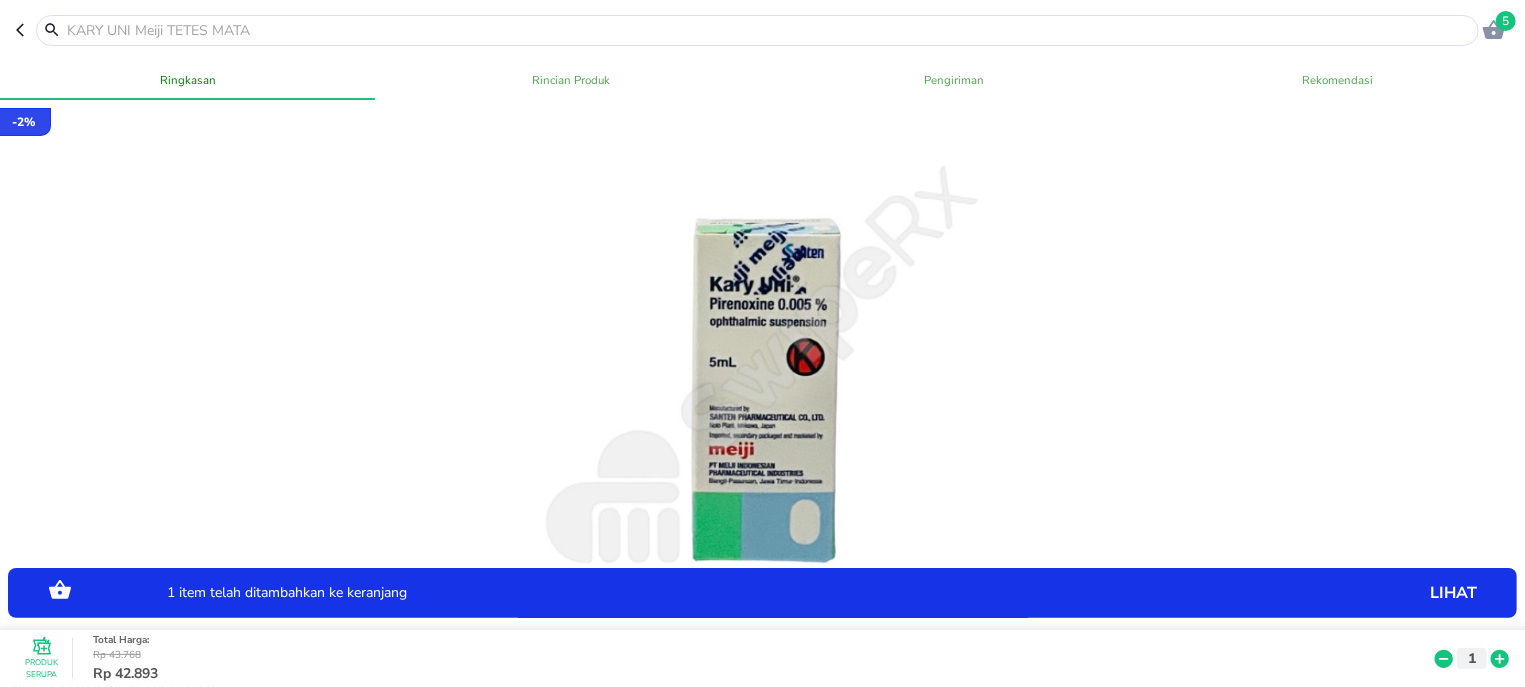 click 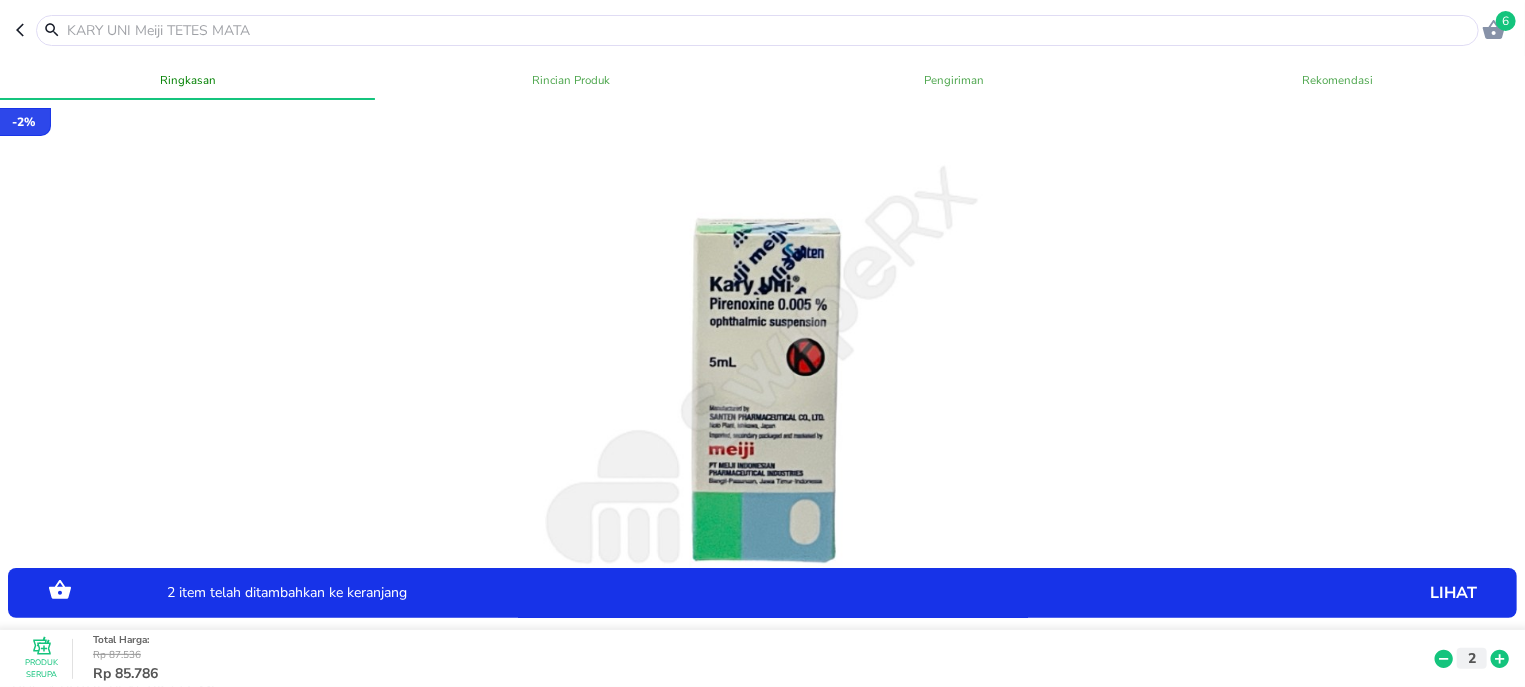 click at bounding box center [769, 30] 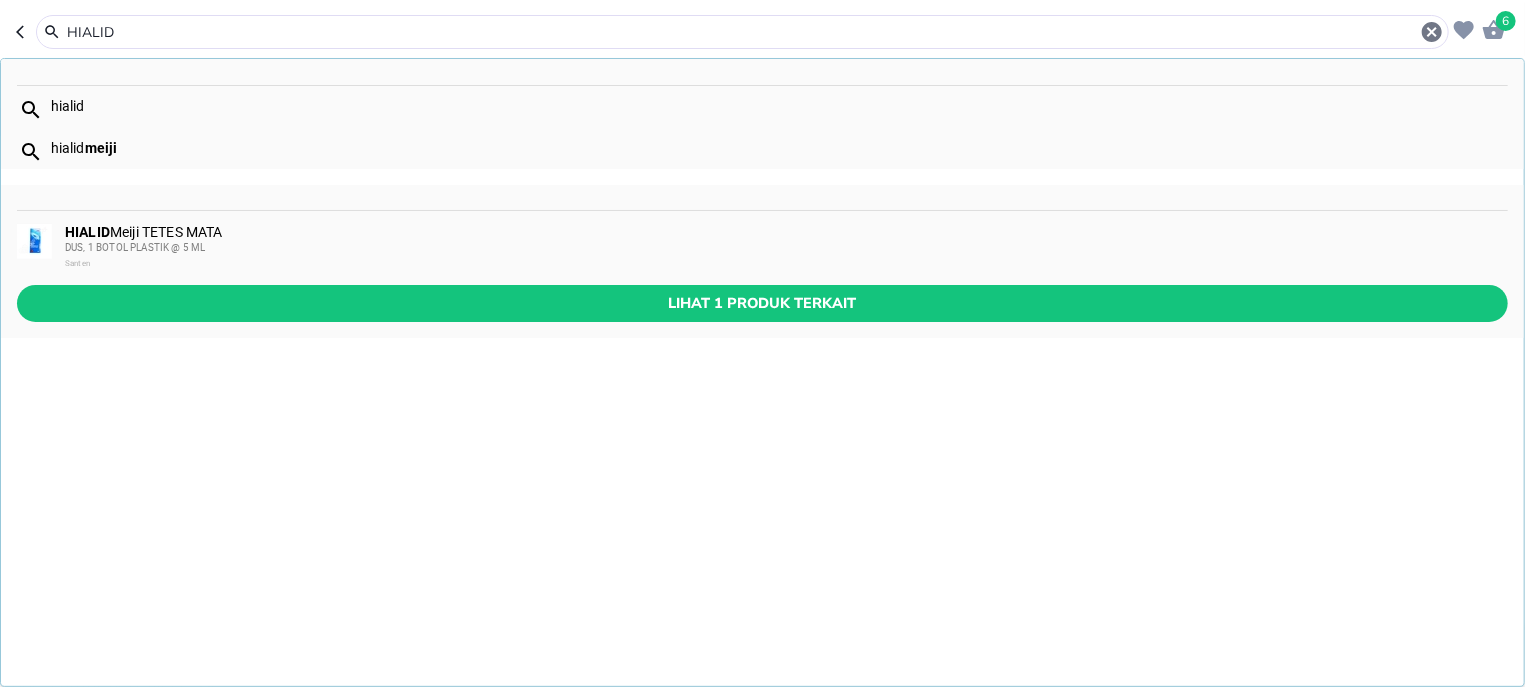 type on "HIALID" 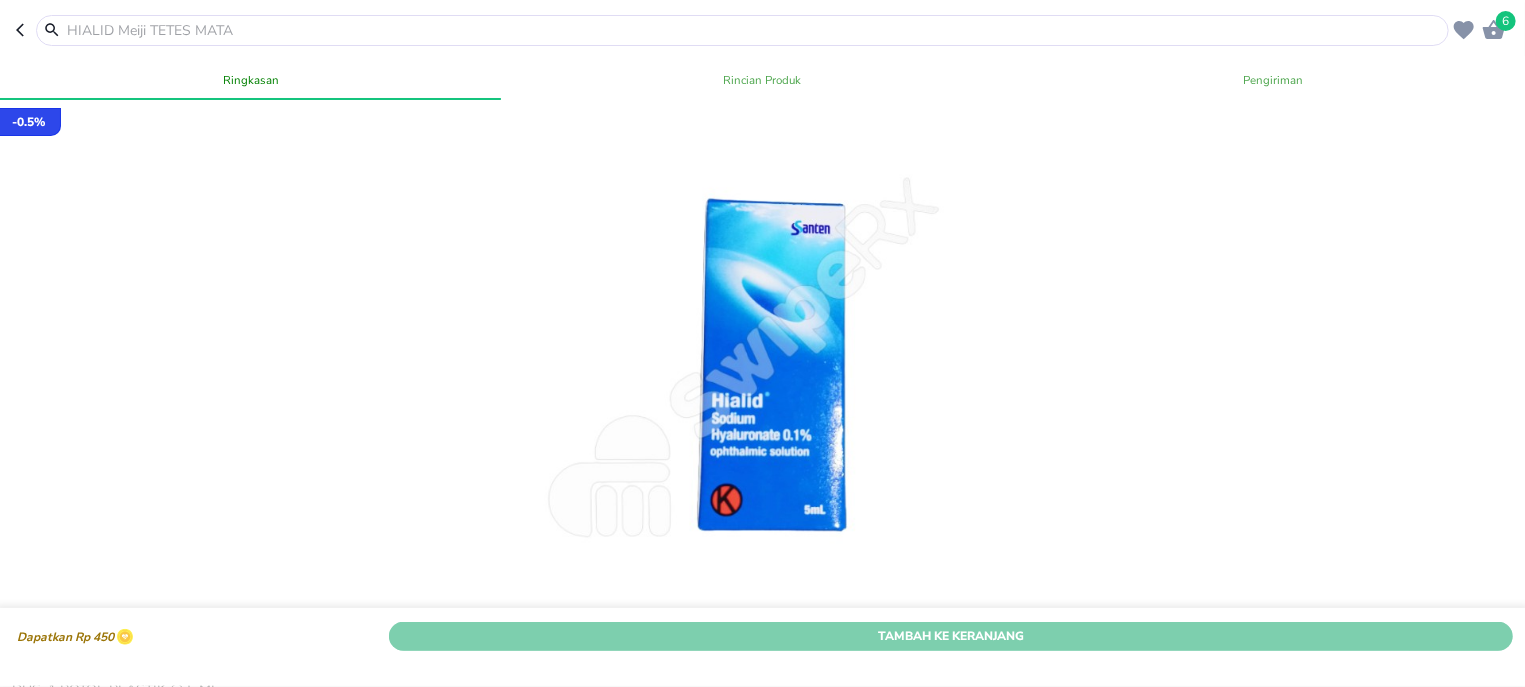 click on "Tambah Ke Keranjang" at bounding box center [951, 636] 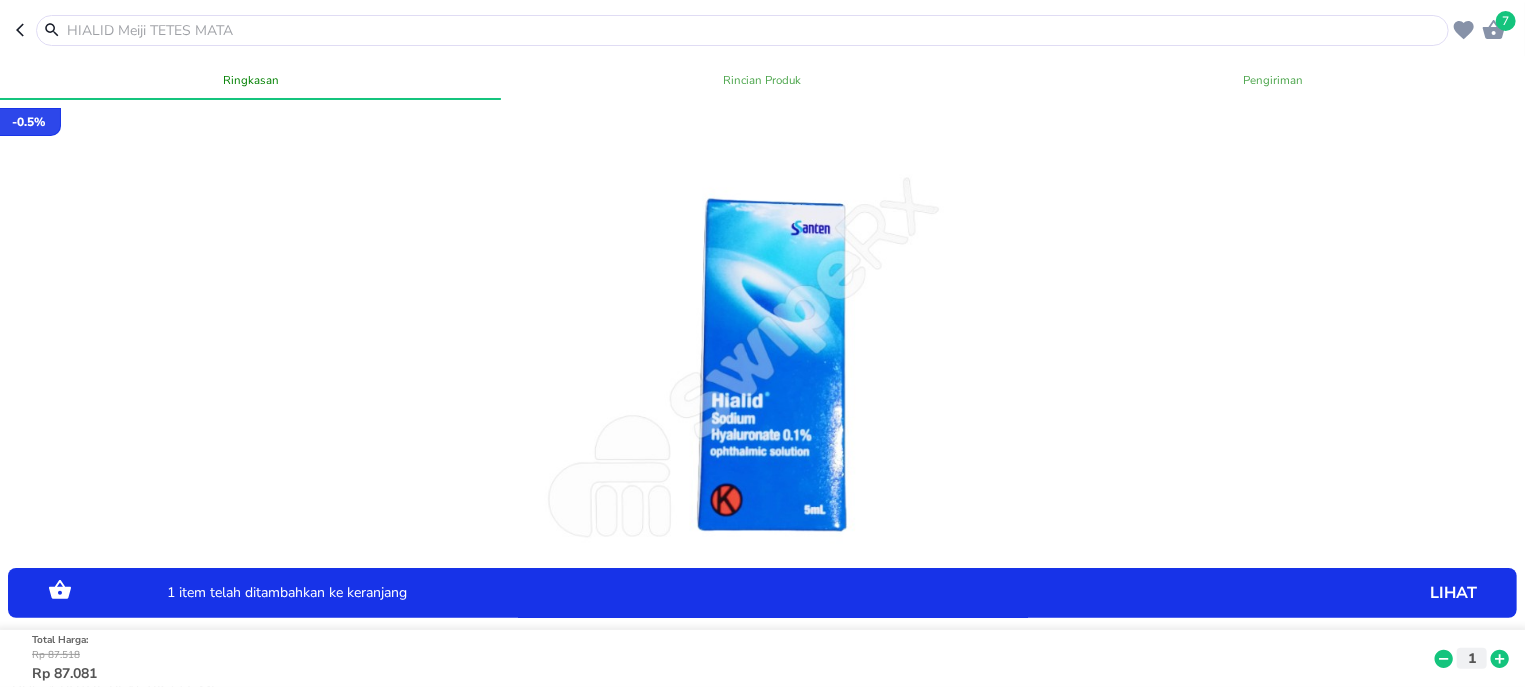 click 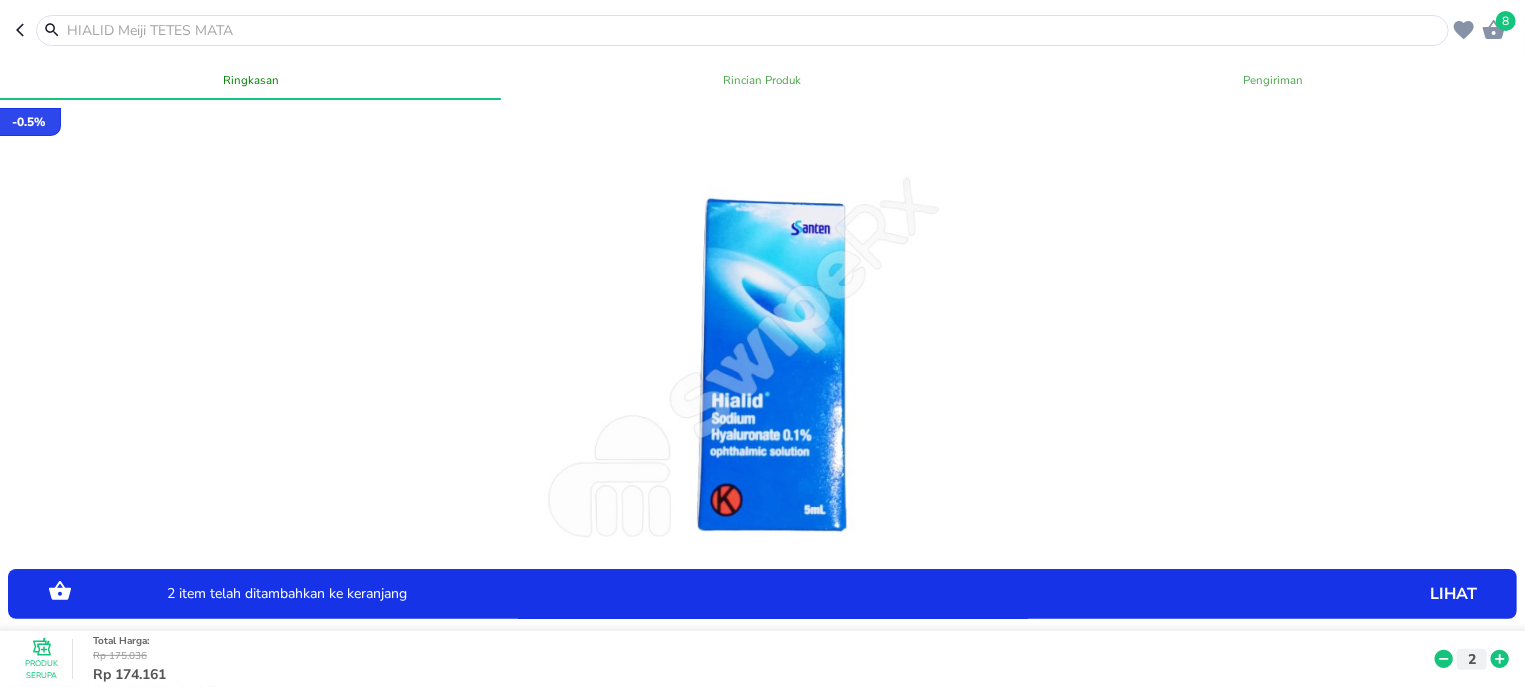 click 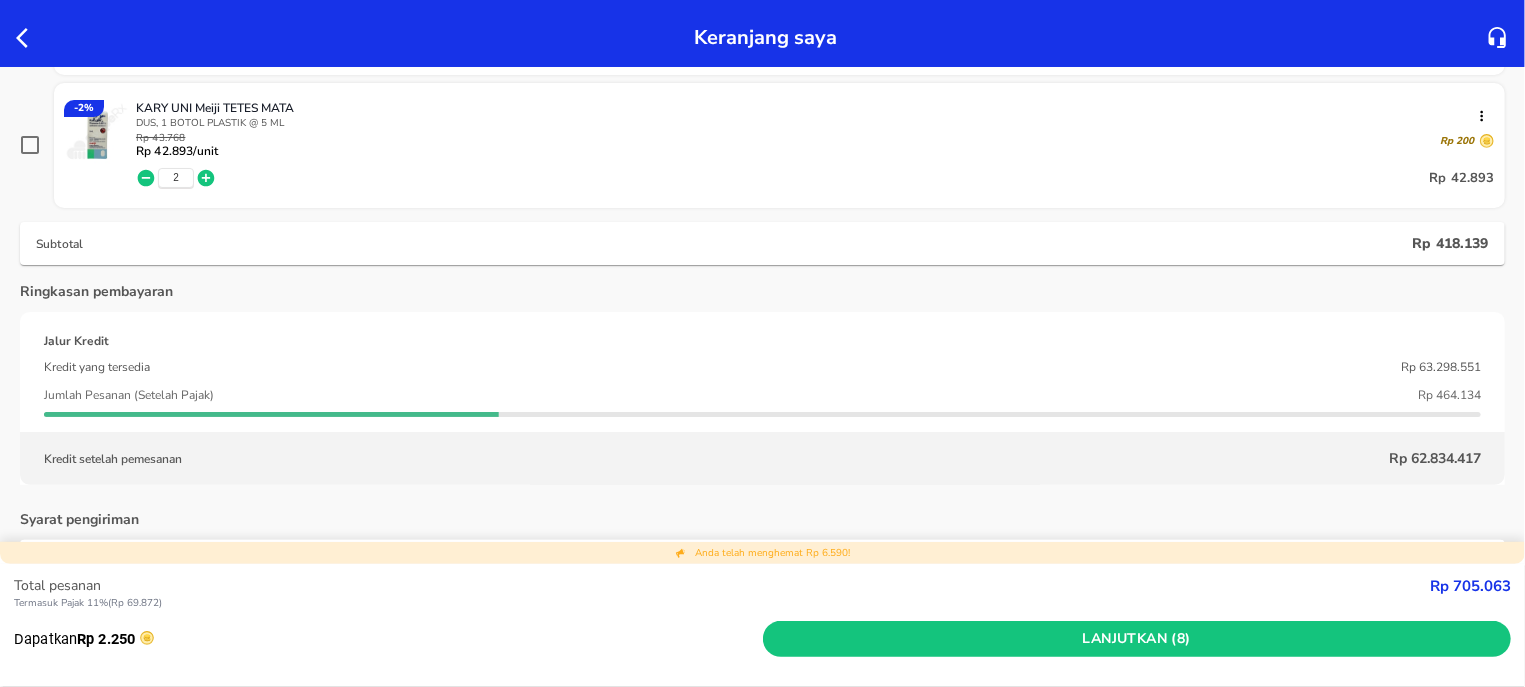 scroll, scrollTop: 0, scrollLeft: 0, axis: both 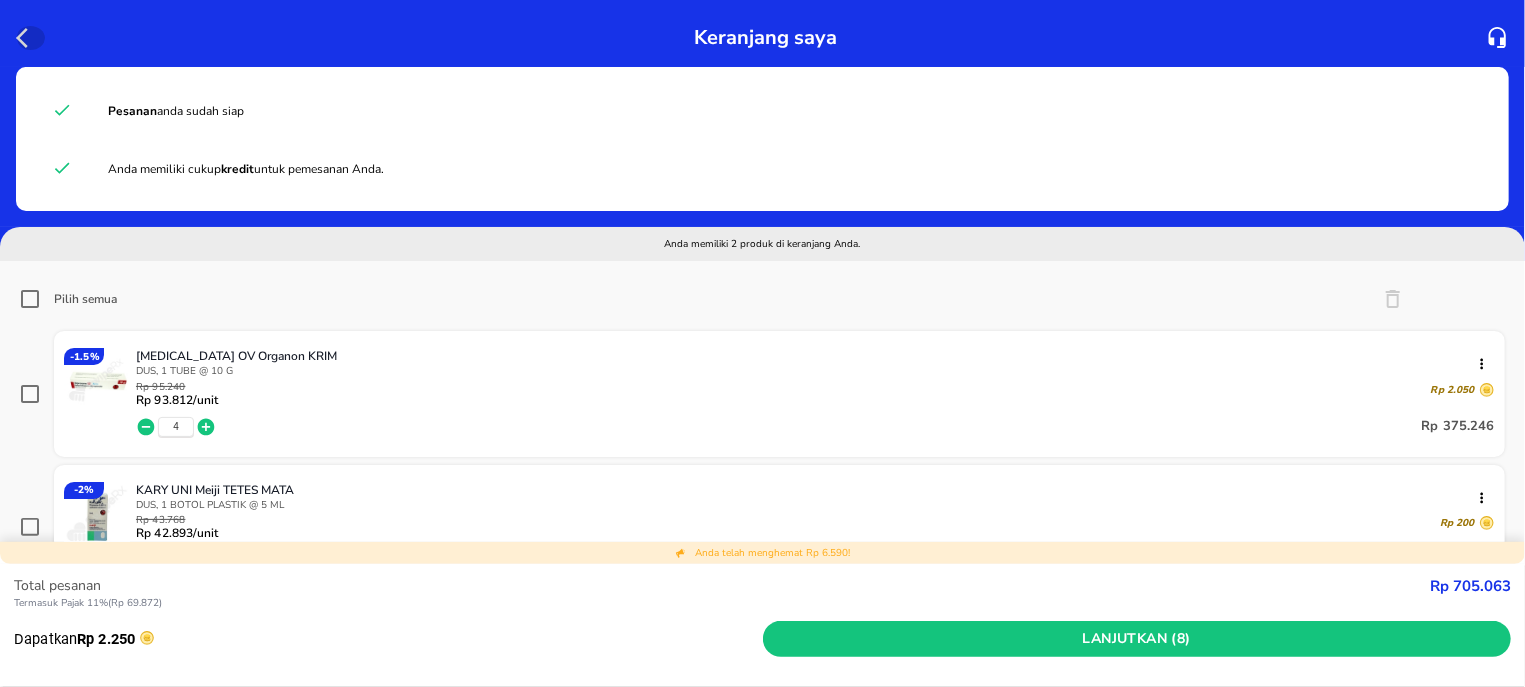 click 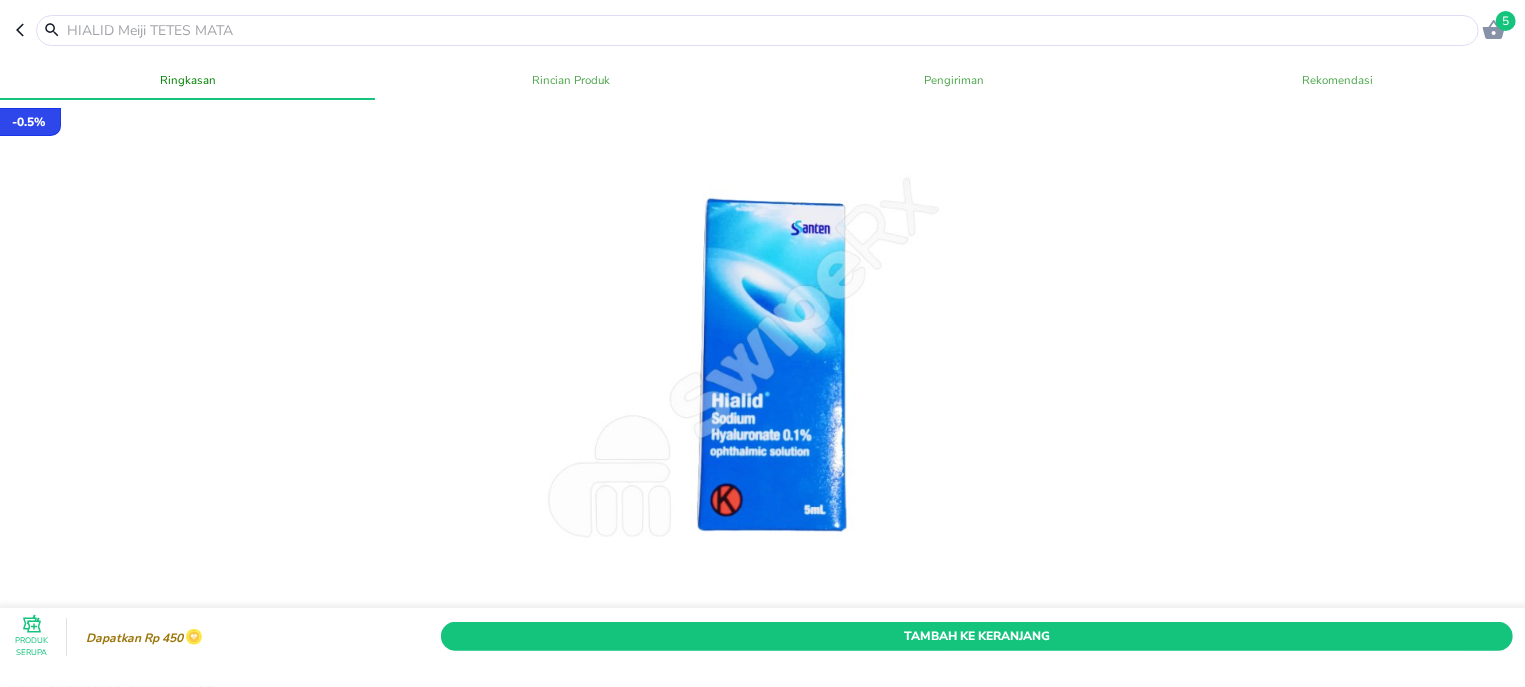 click 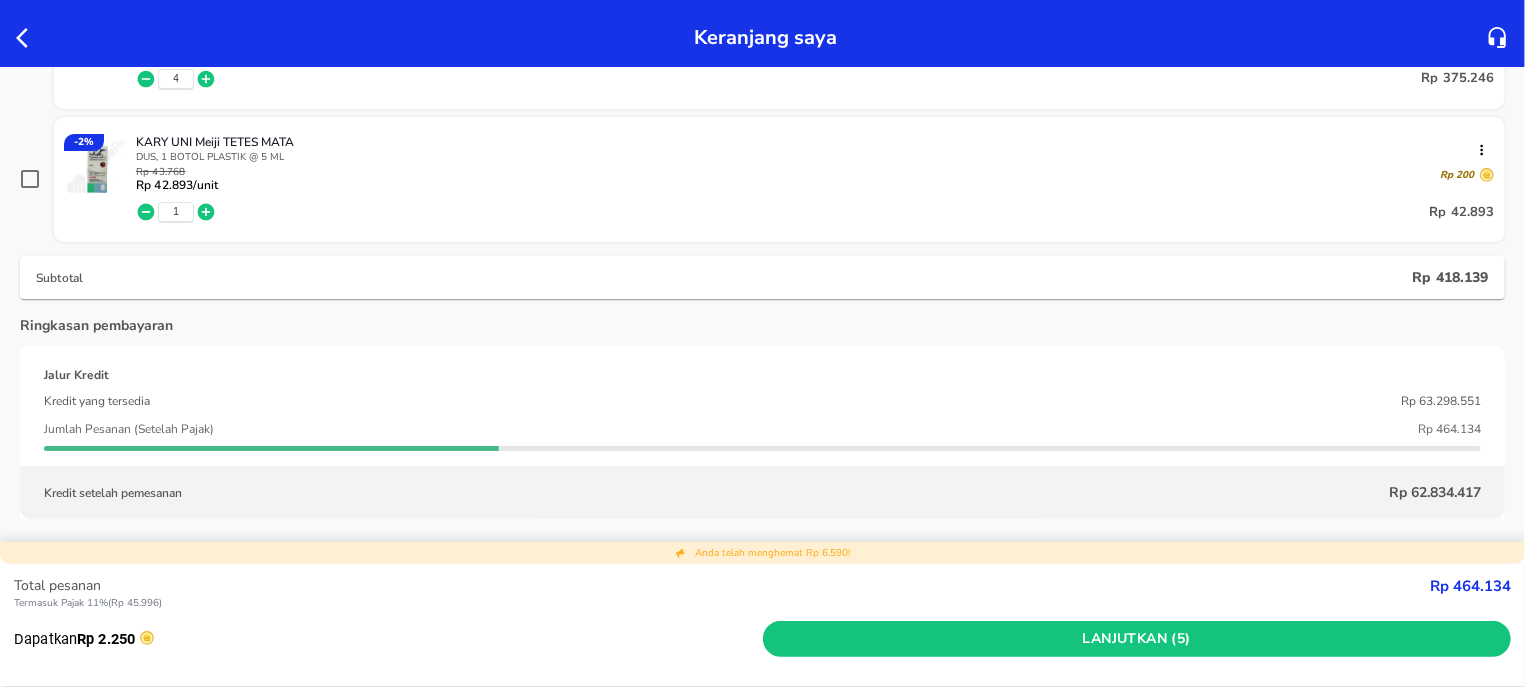 scroll, scrollTop: 255, scrollLeft: 0, axis: vertical 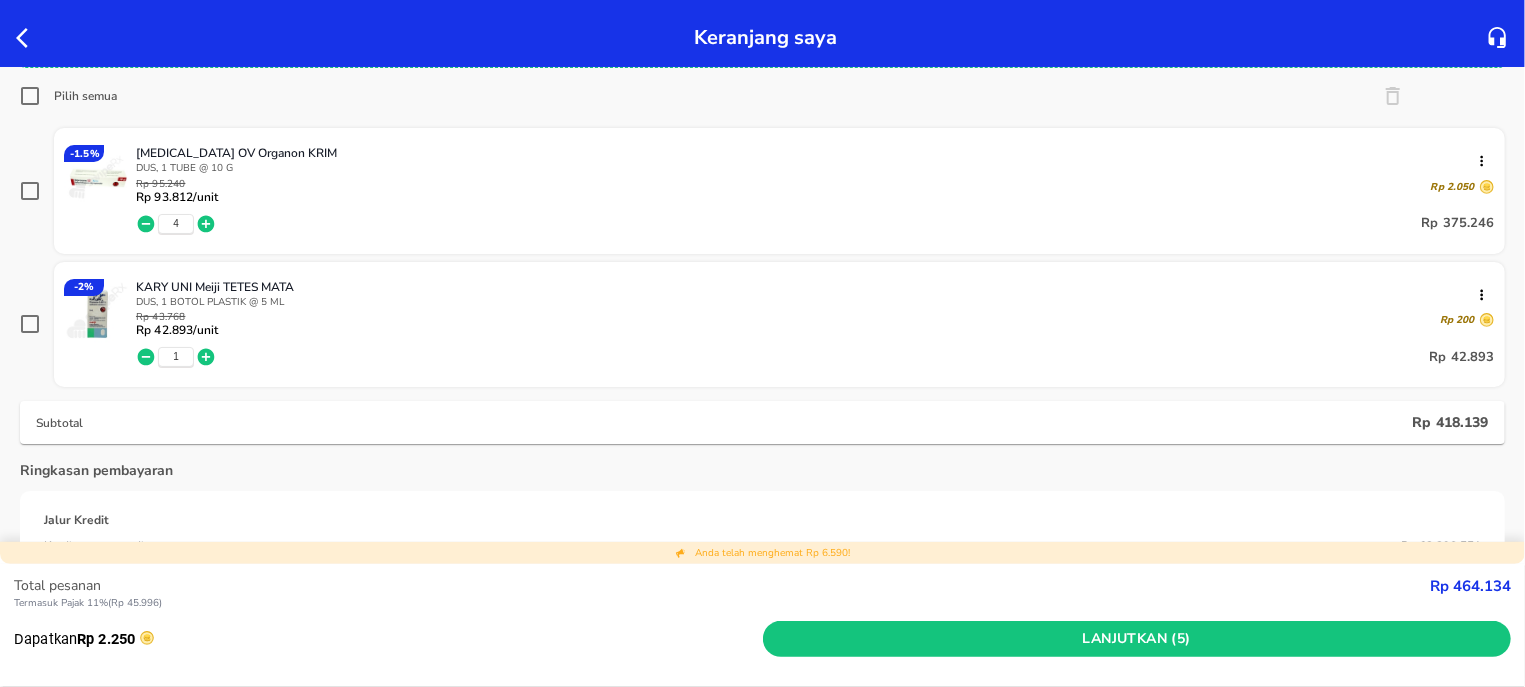 click 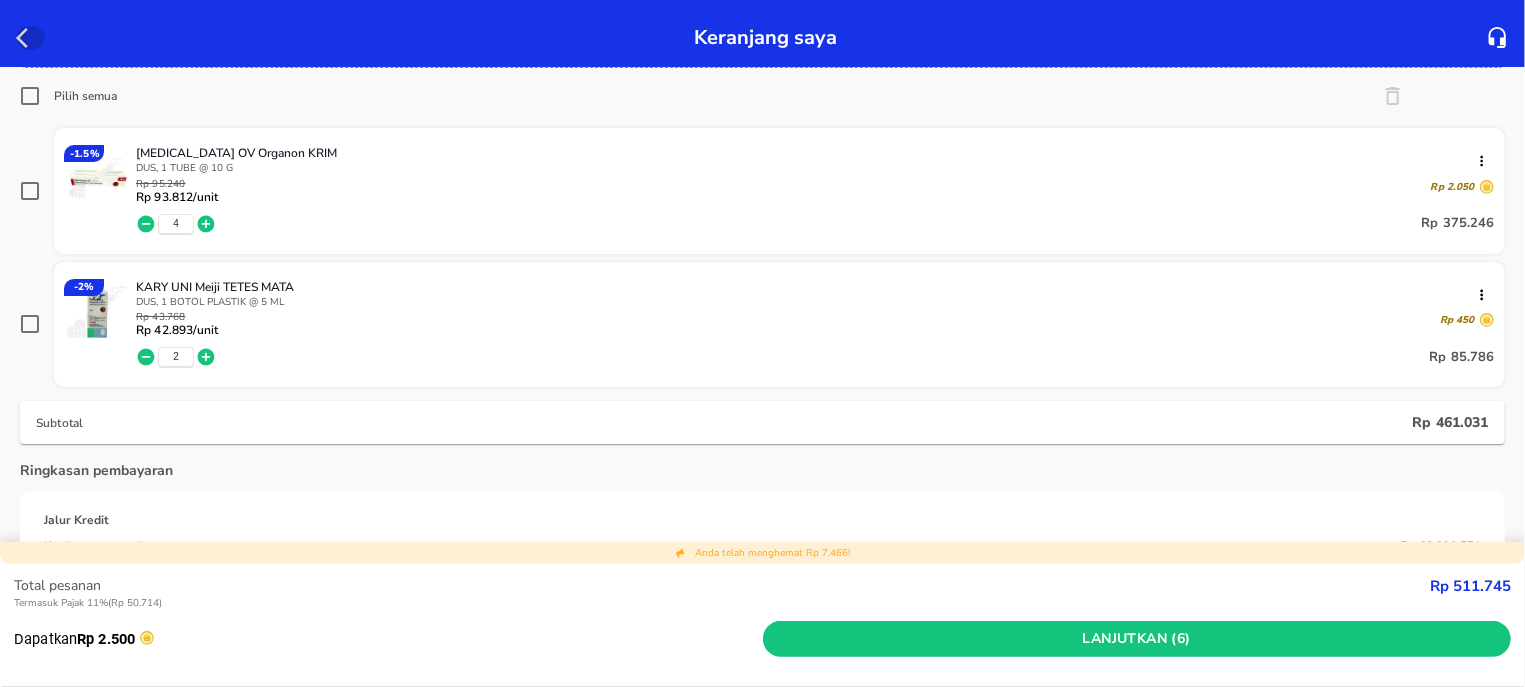 click 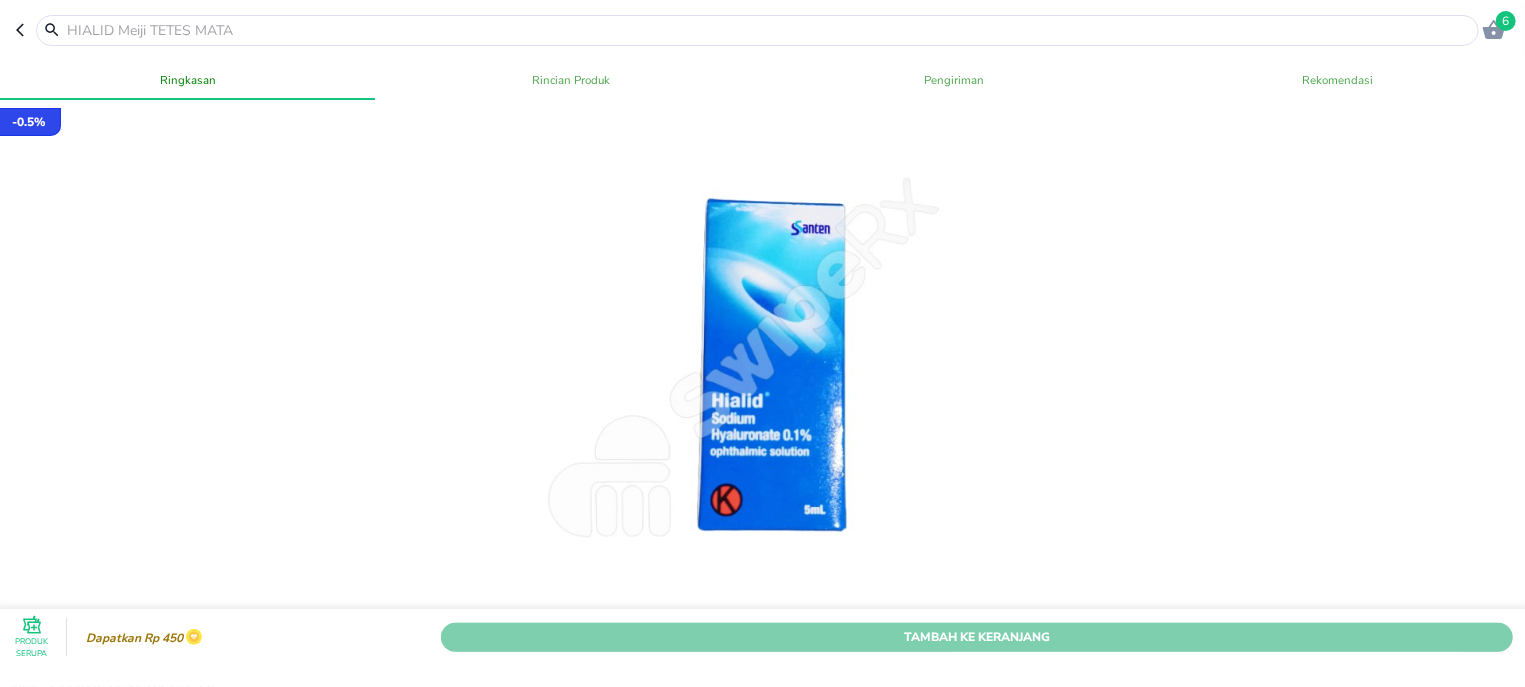 click on "Tambah Ke Keranjang" at bounding box center (977, 636) 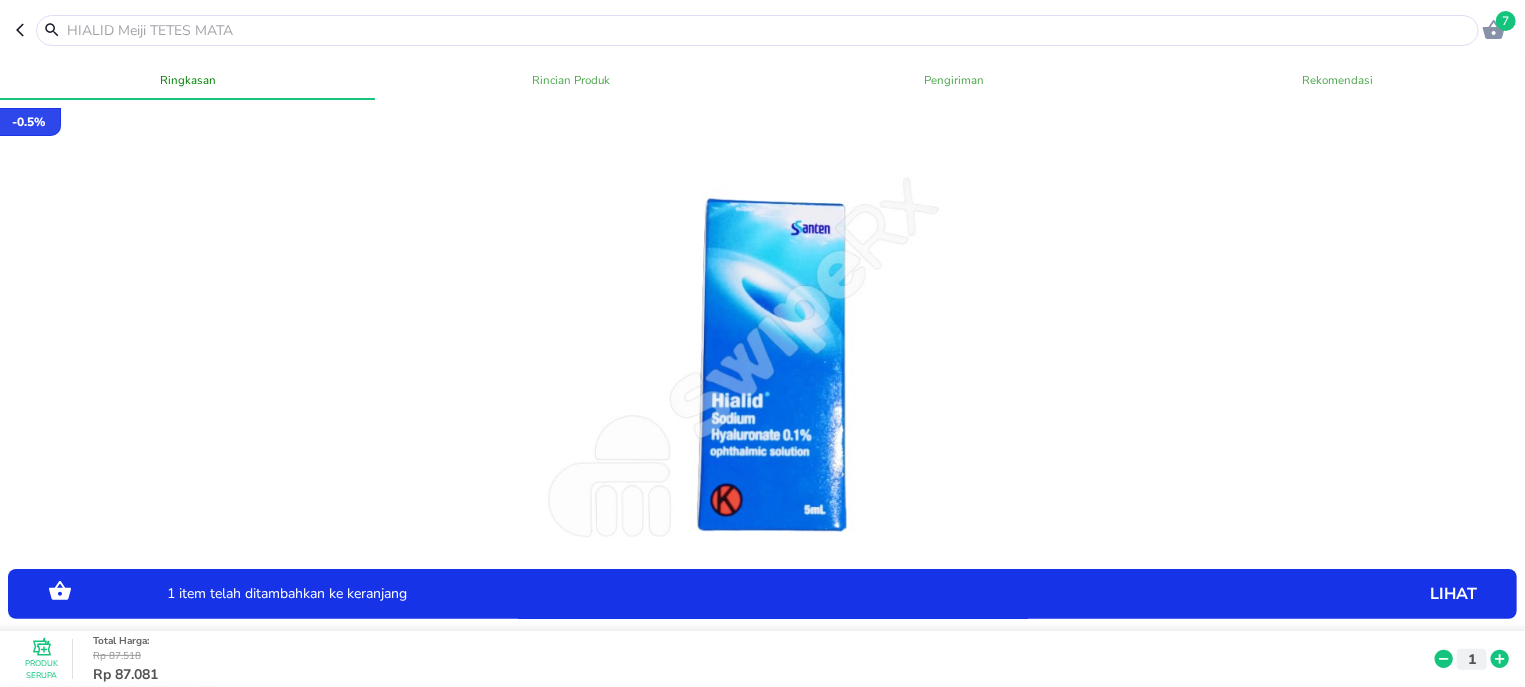 click 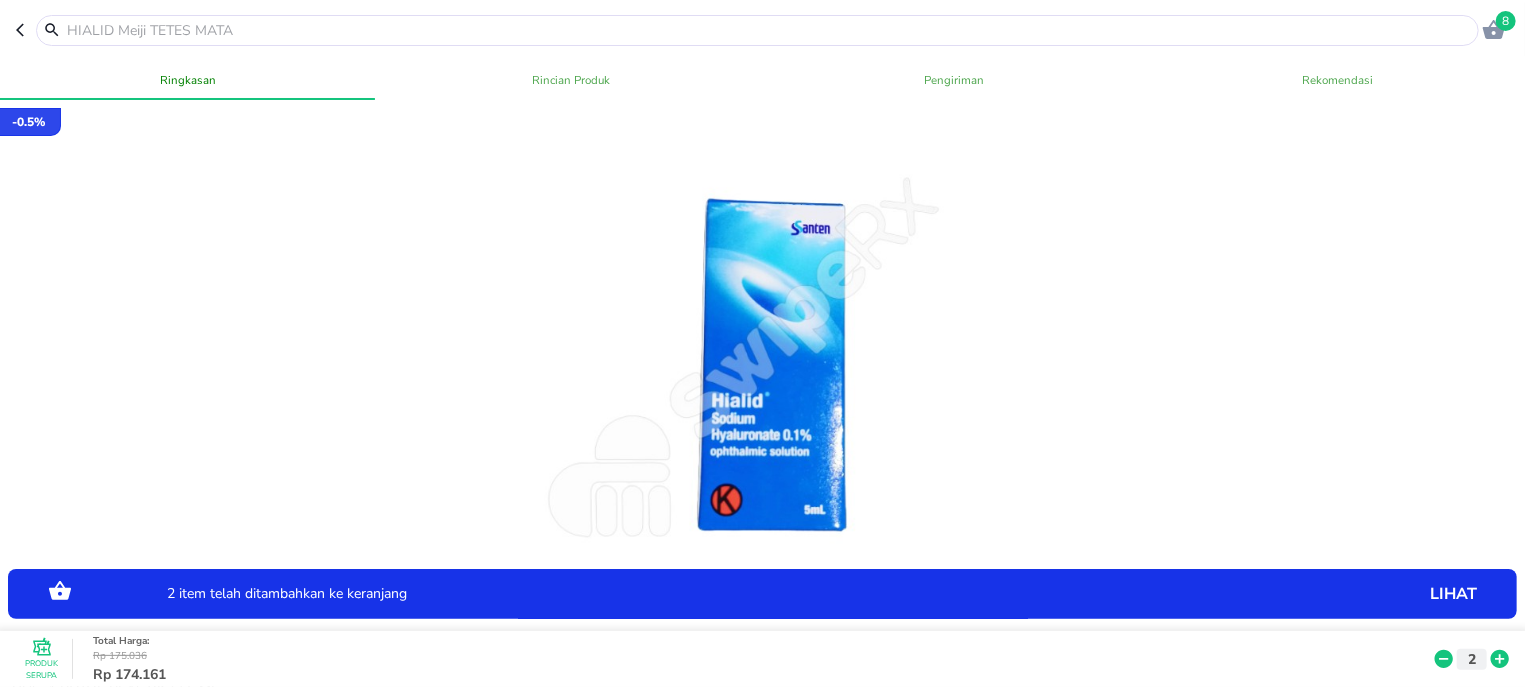 click 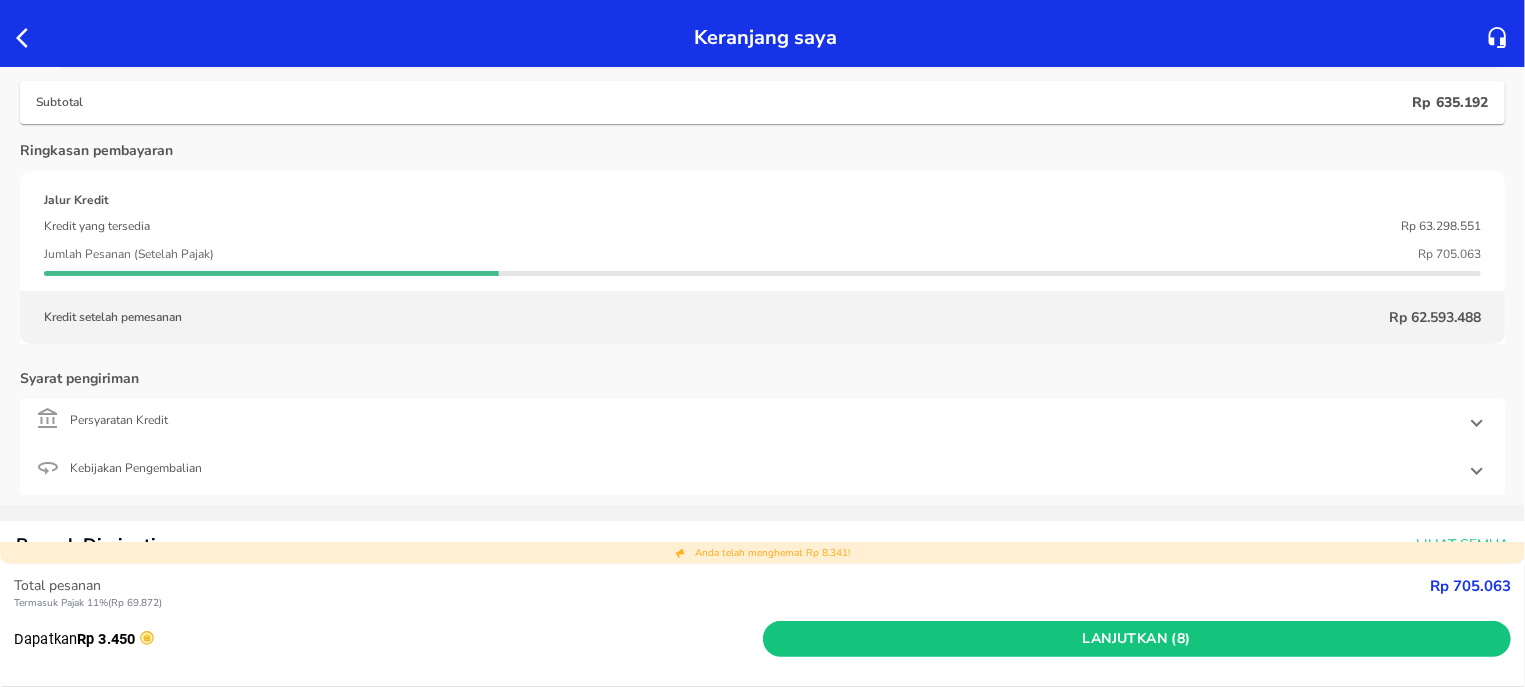 scroll, scrollTop: 764, scrollLeft: 0, axis: vertical 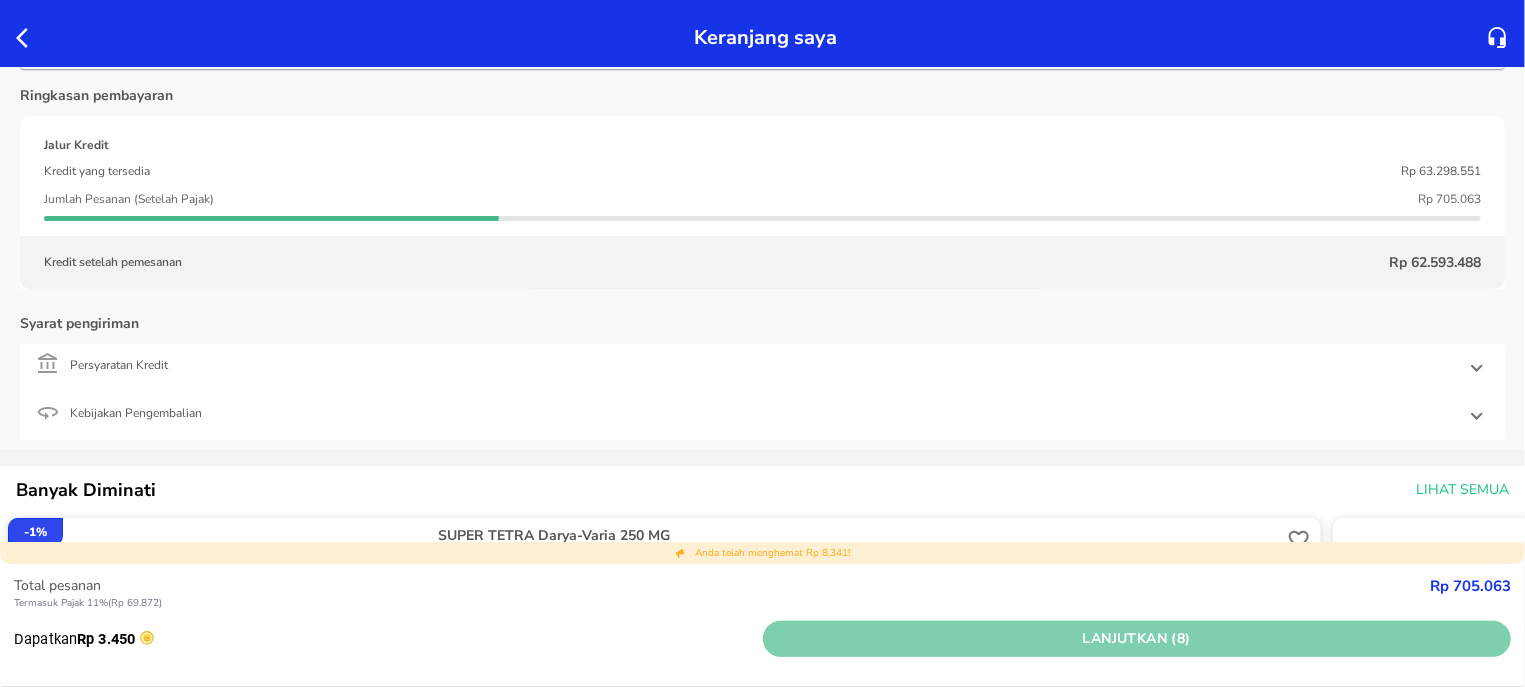 click on "Lanjutkan (8)" at bounding box center [1137, 639] 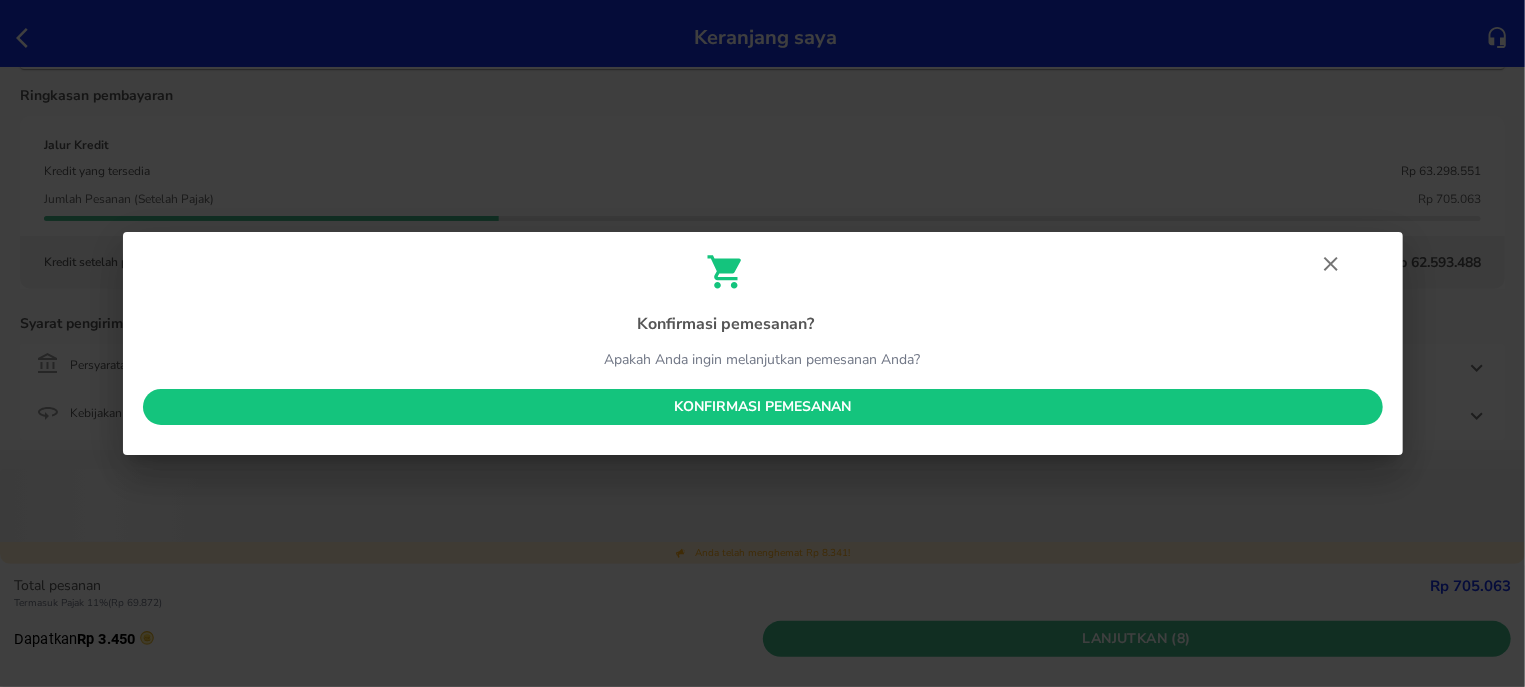 scroll, scrollTop: 685, scrollLeft: 0, axis: vertical 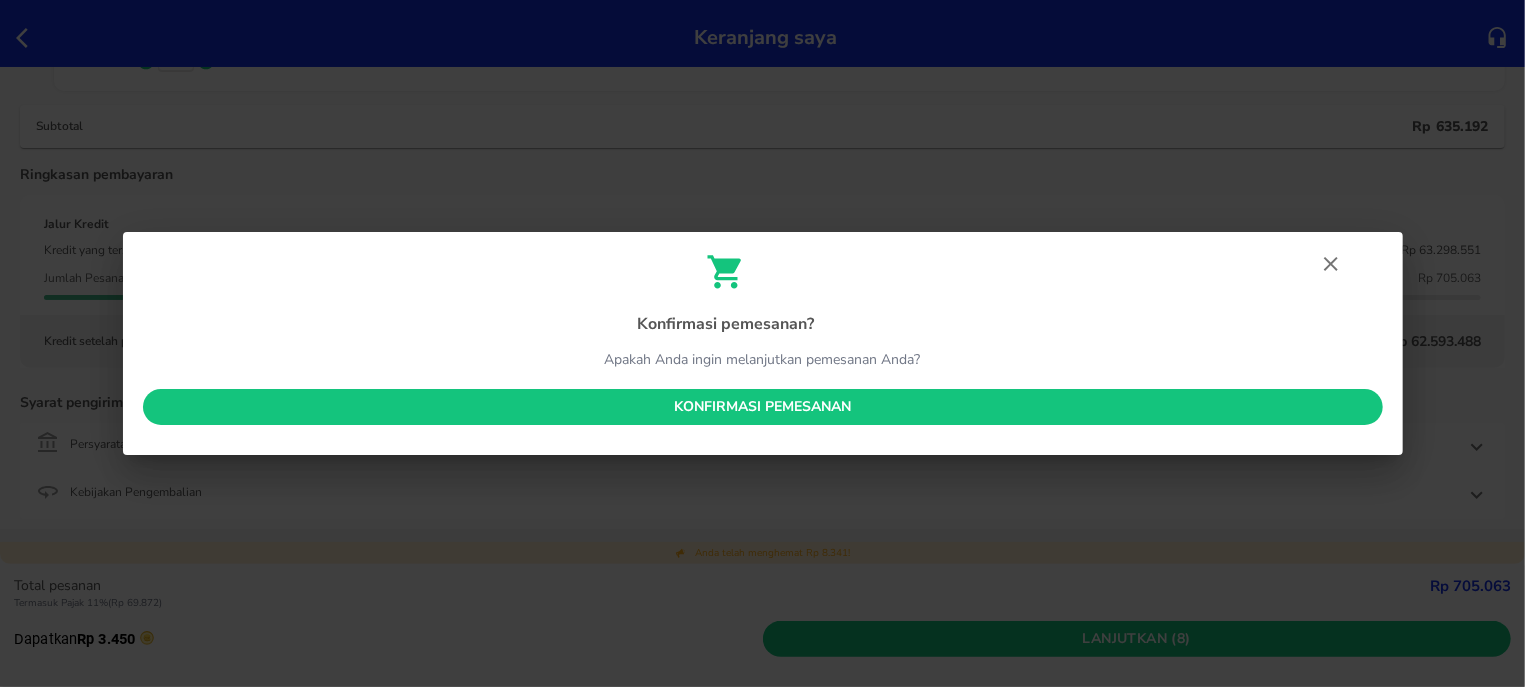 click on "Konfirmasi pemesanan" at bounding box center (763, 407) 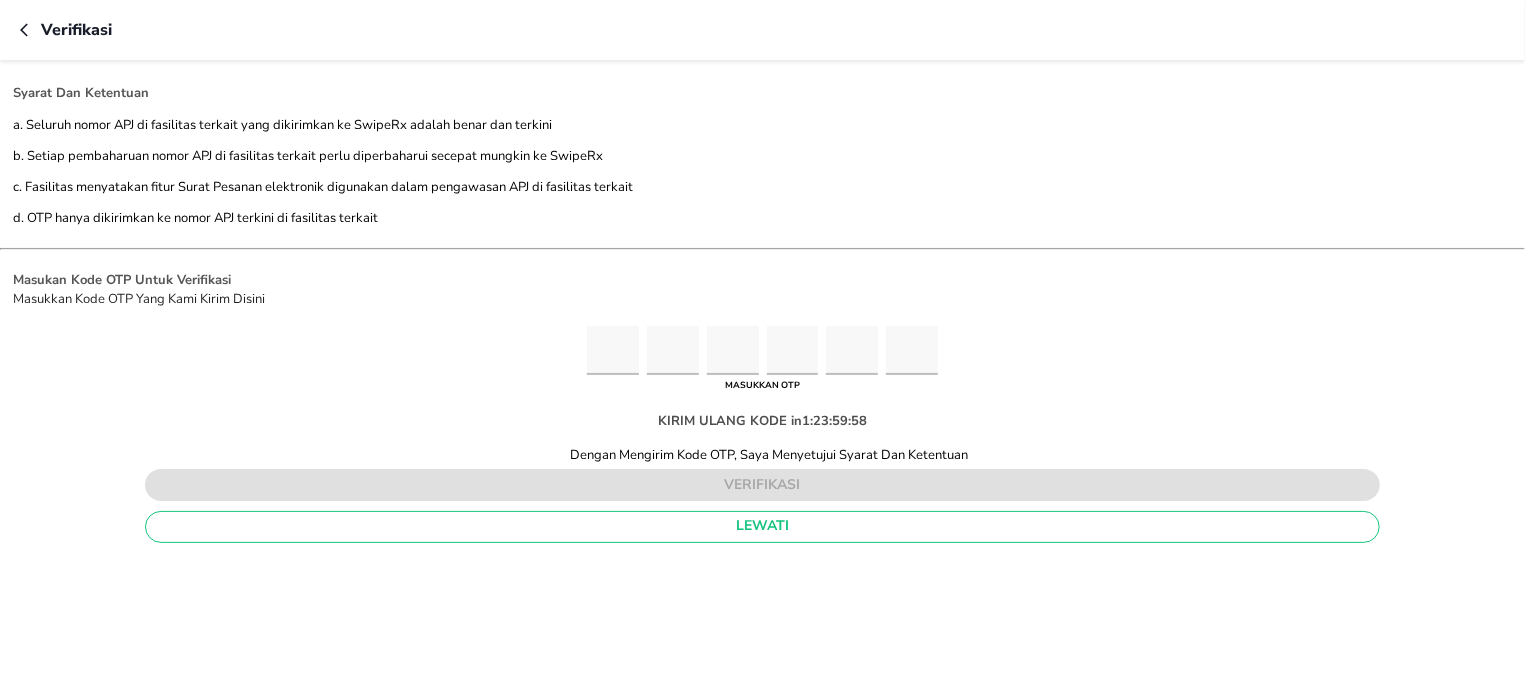 click at bounding box center [613, 350] 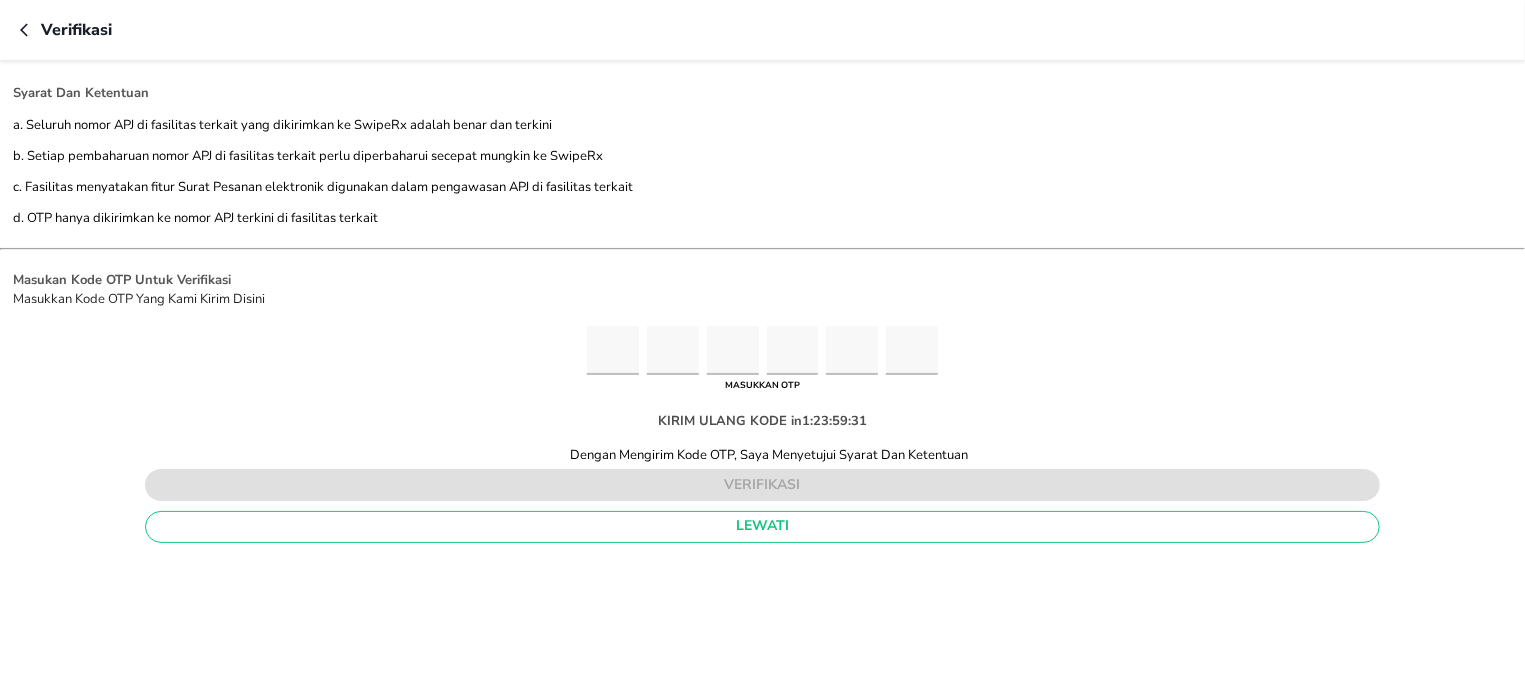 type on "4" 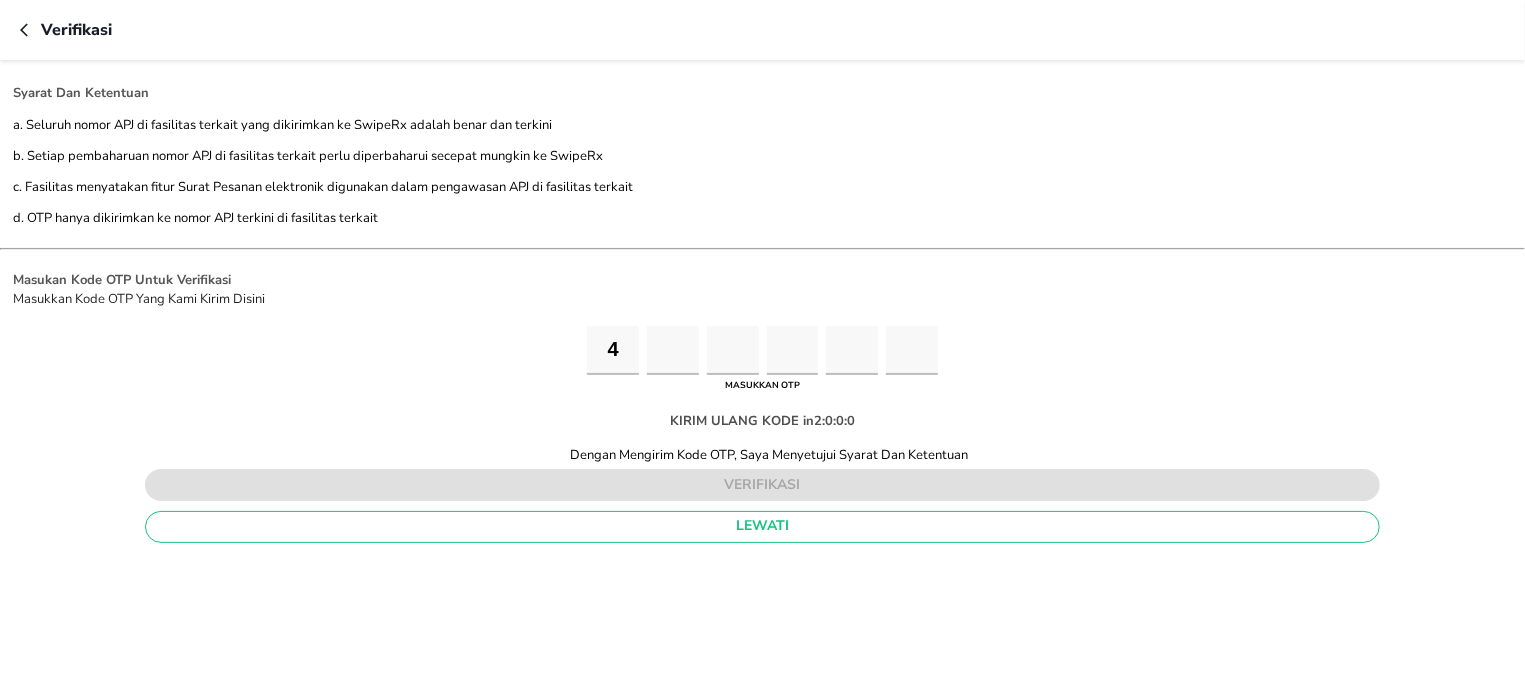 type on "3" 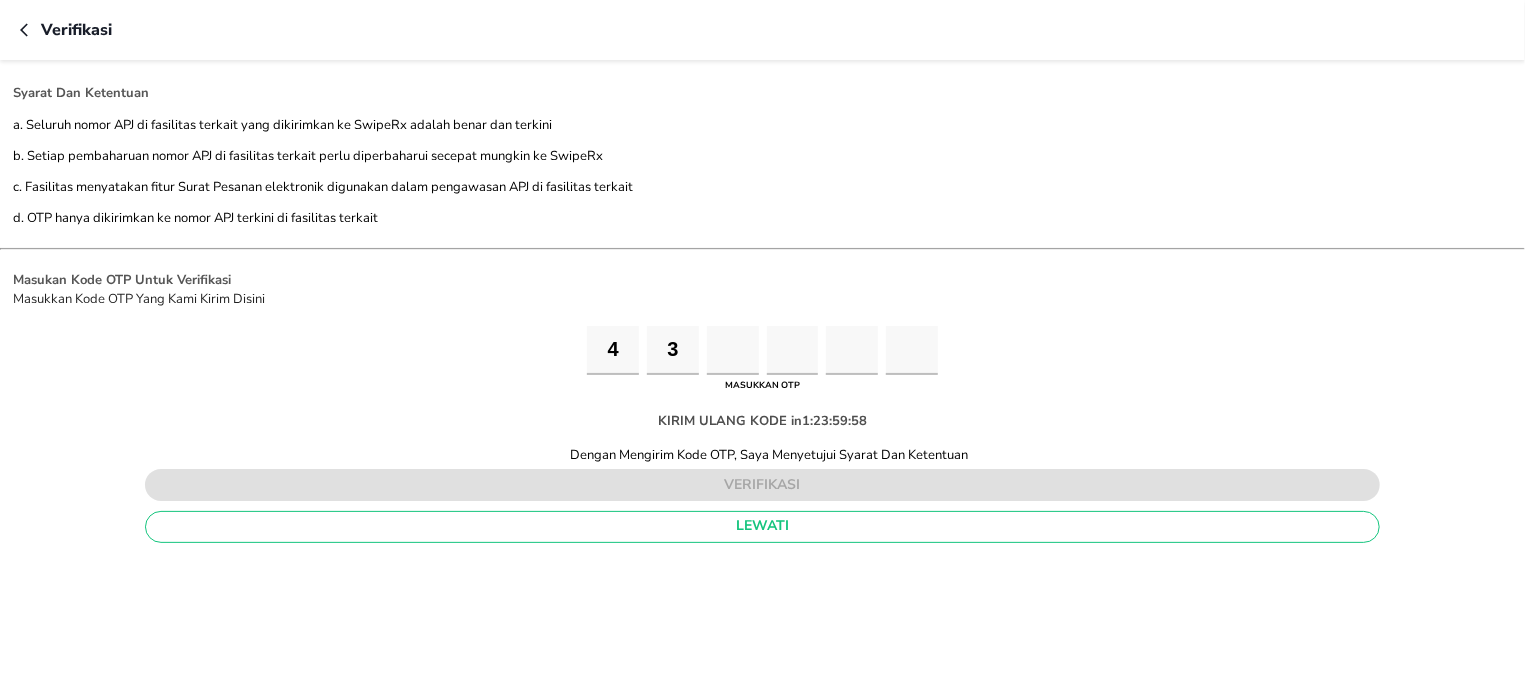 type on "5" 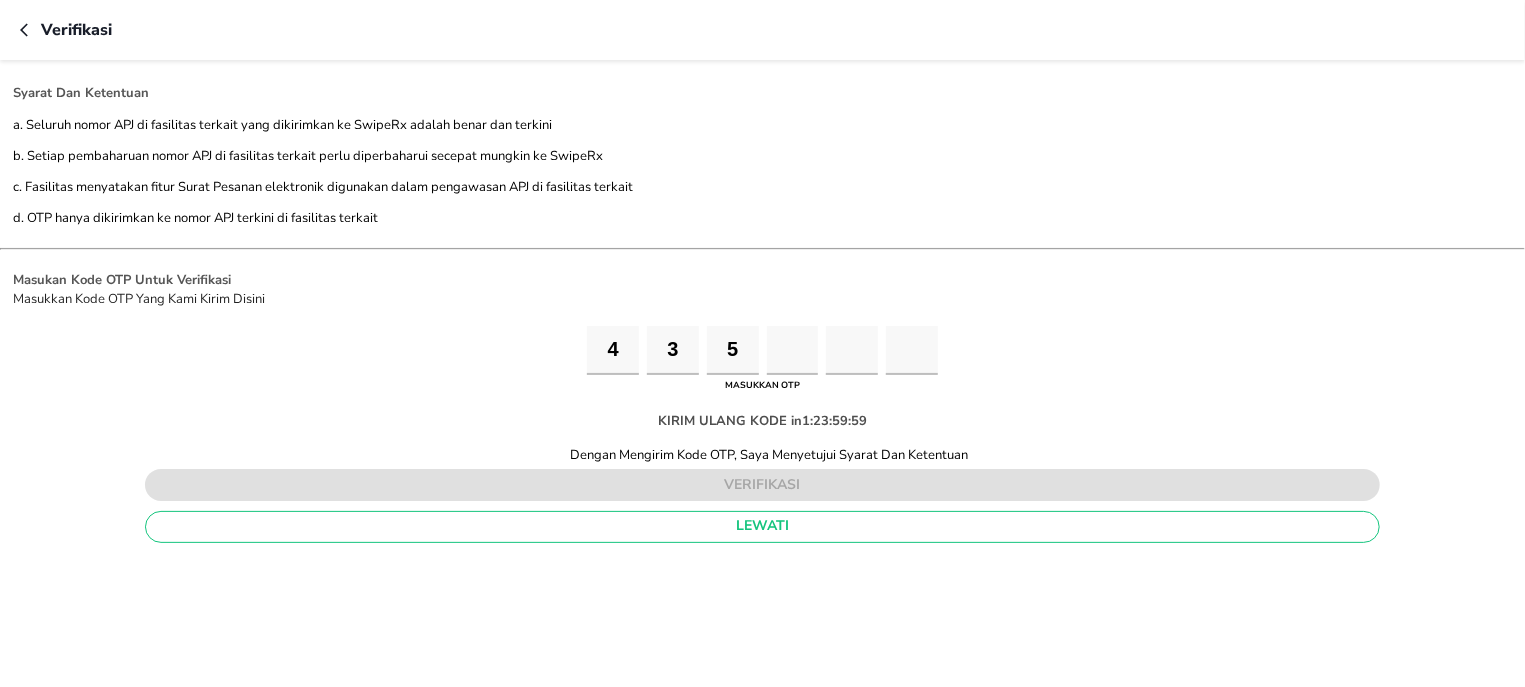 type on "7" 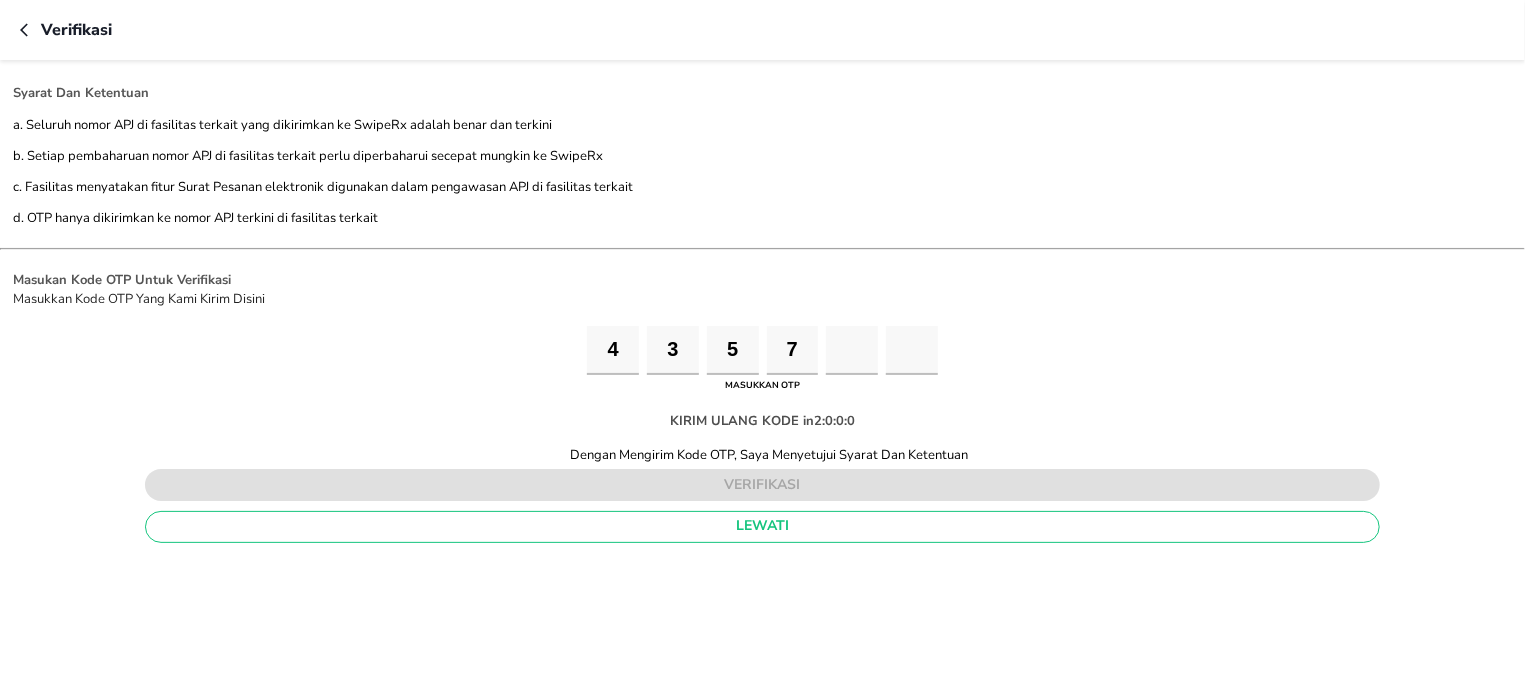 type on "4" 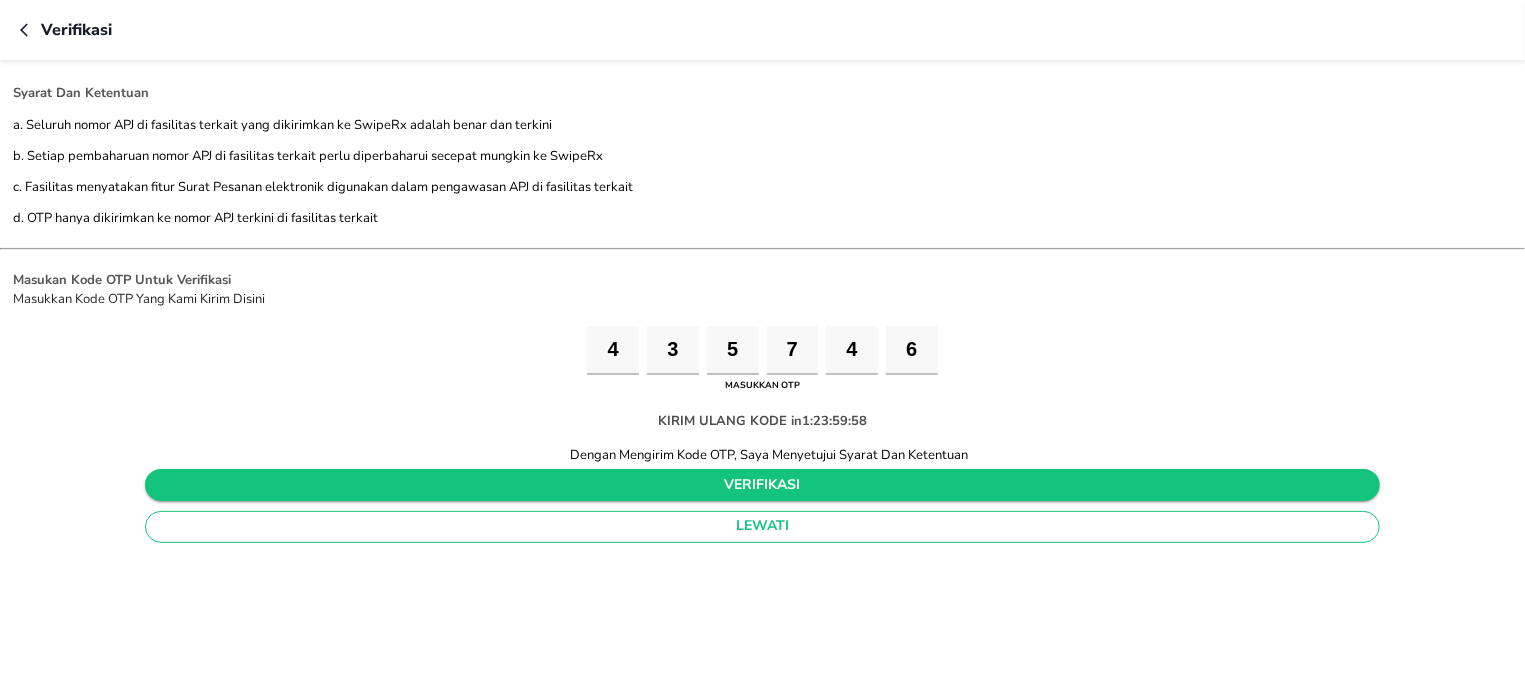 type on "6" 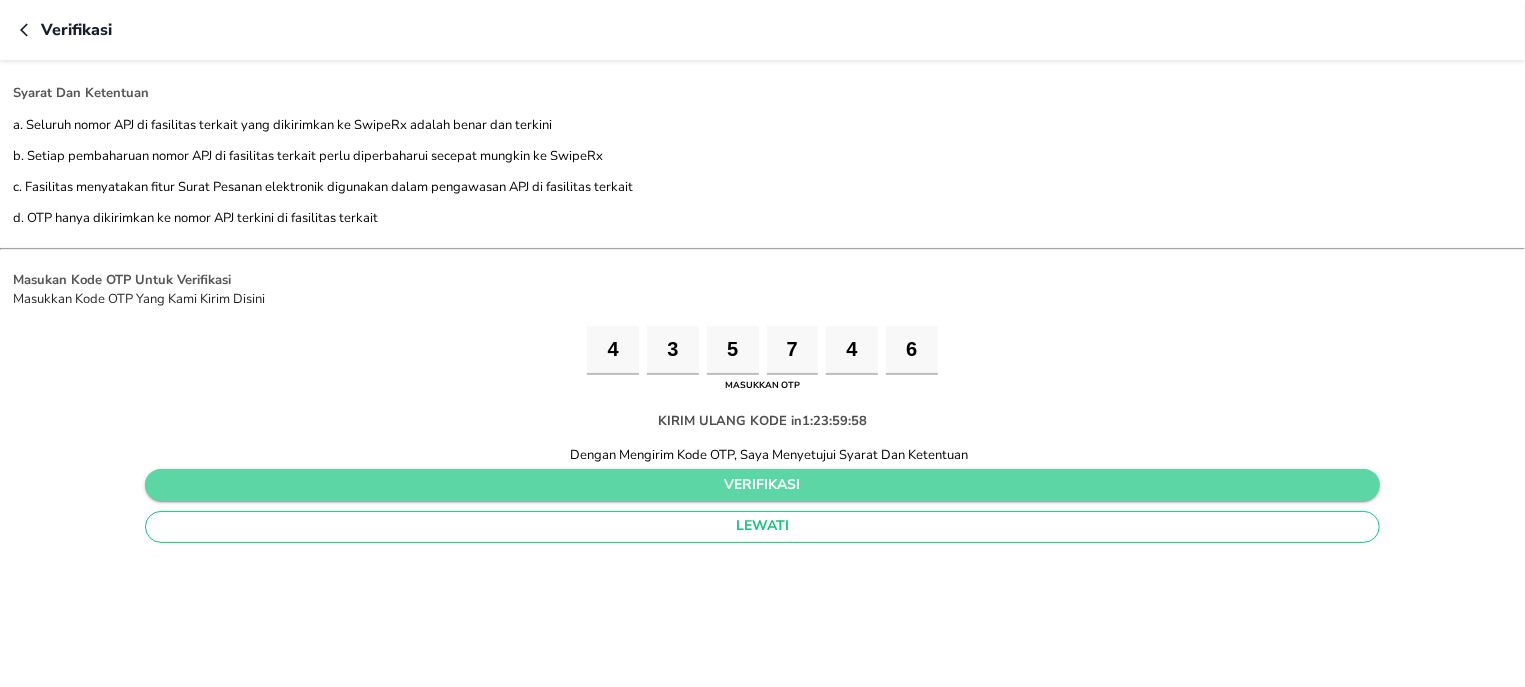 click on "verifikasi" at bounding box center (762, 485) 